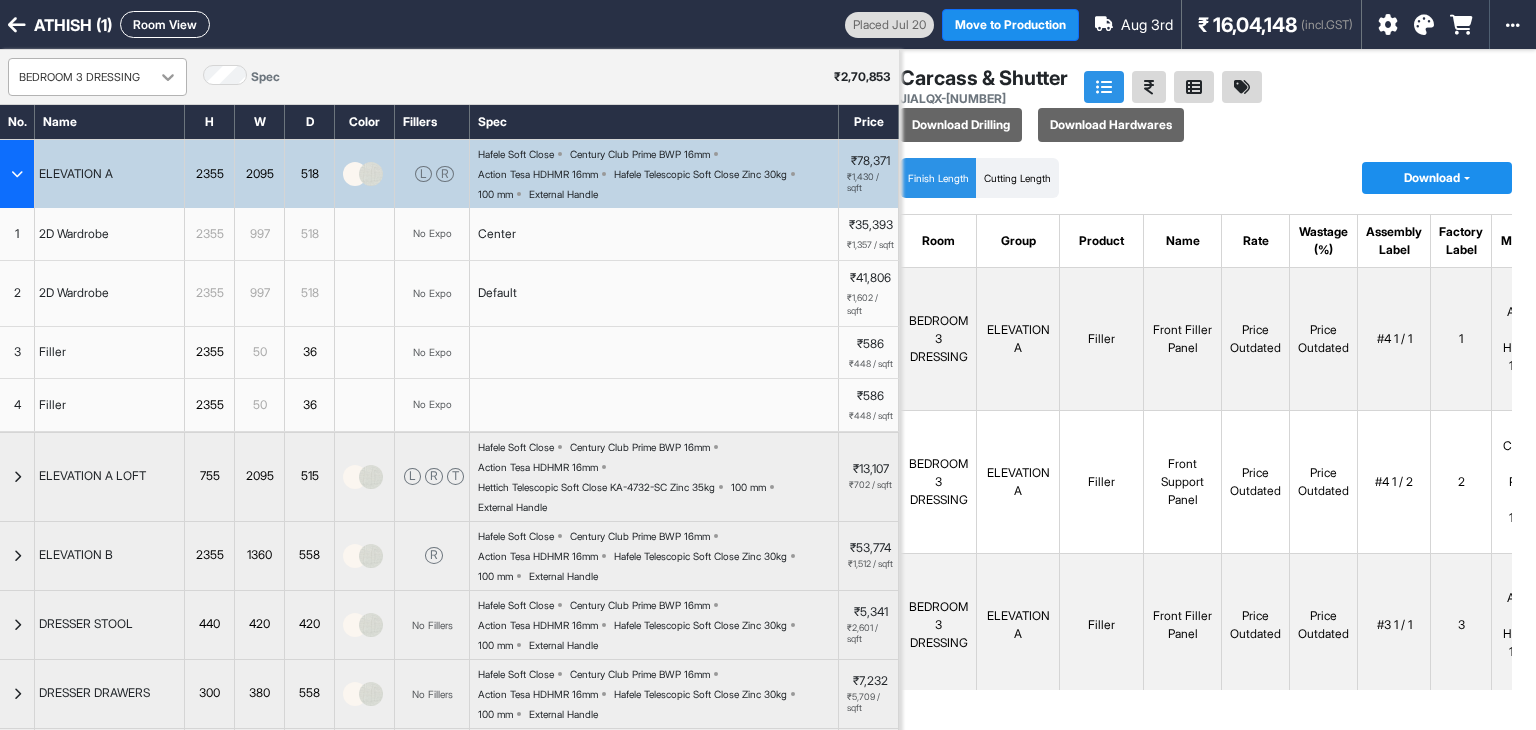 click 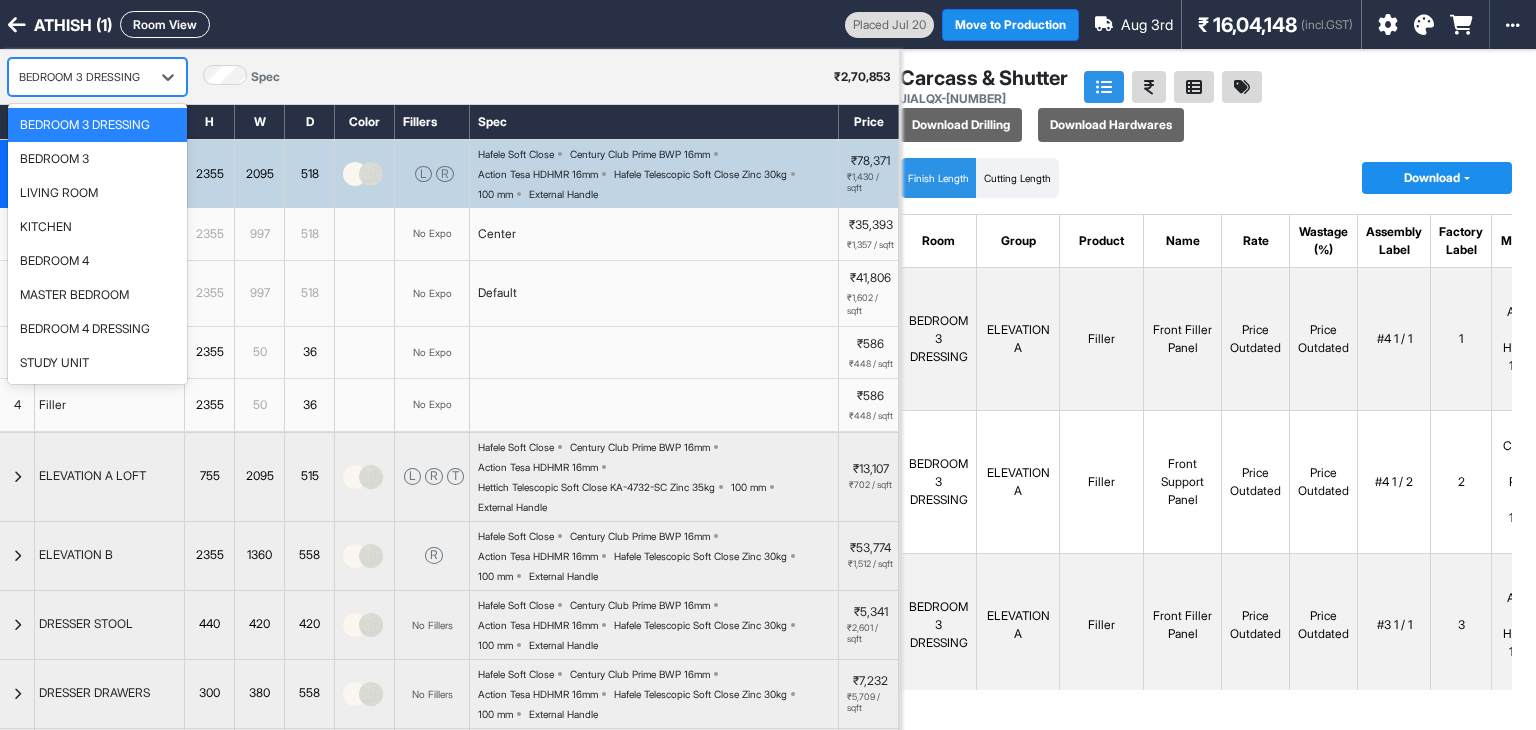 click on "[NAME] (1) Room View" at bounding box center (422, 24) 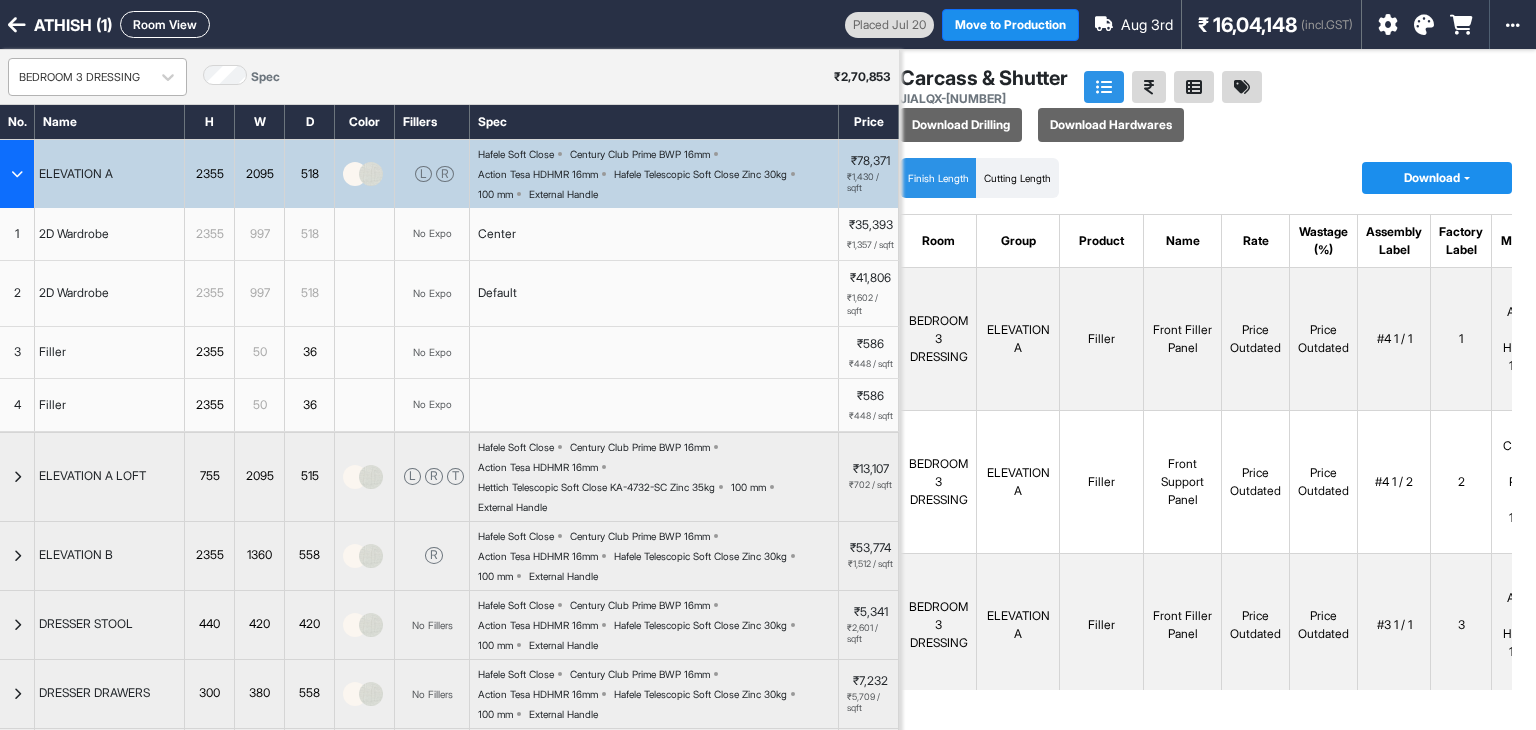 click at bounding box center [79, 77] 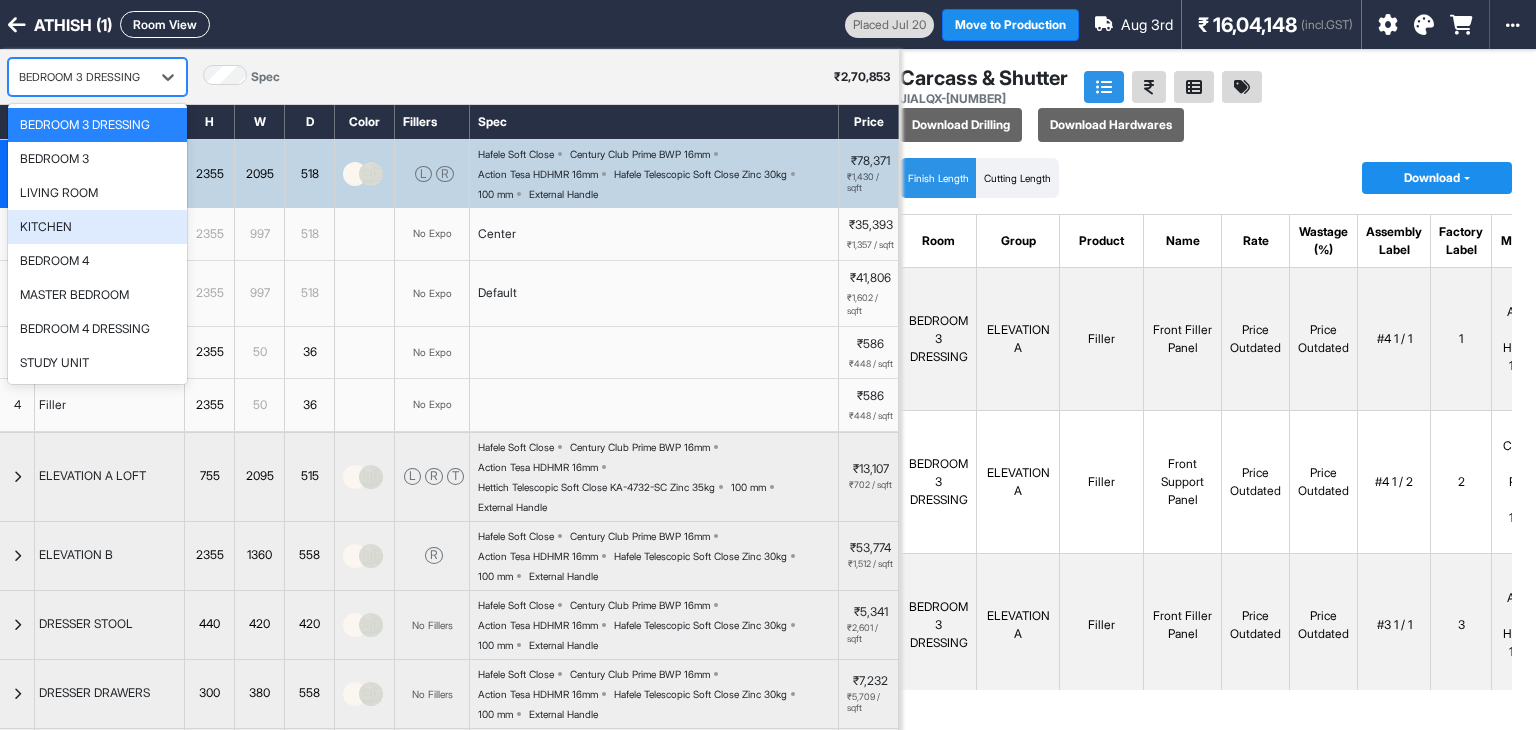 click on "KITCHEN" at bounding box center [97, 227] 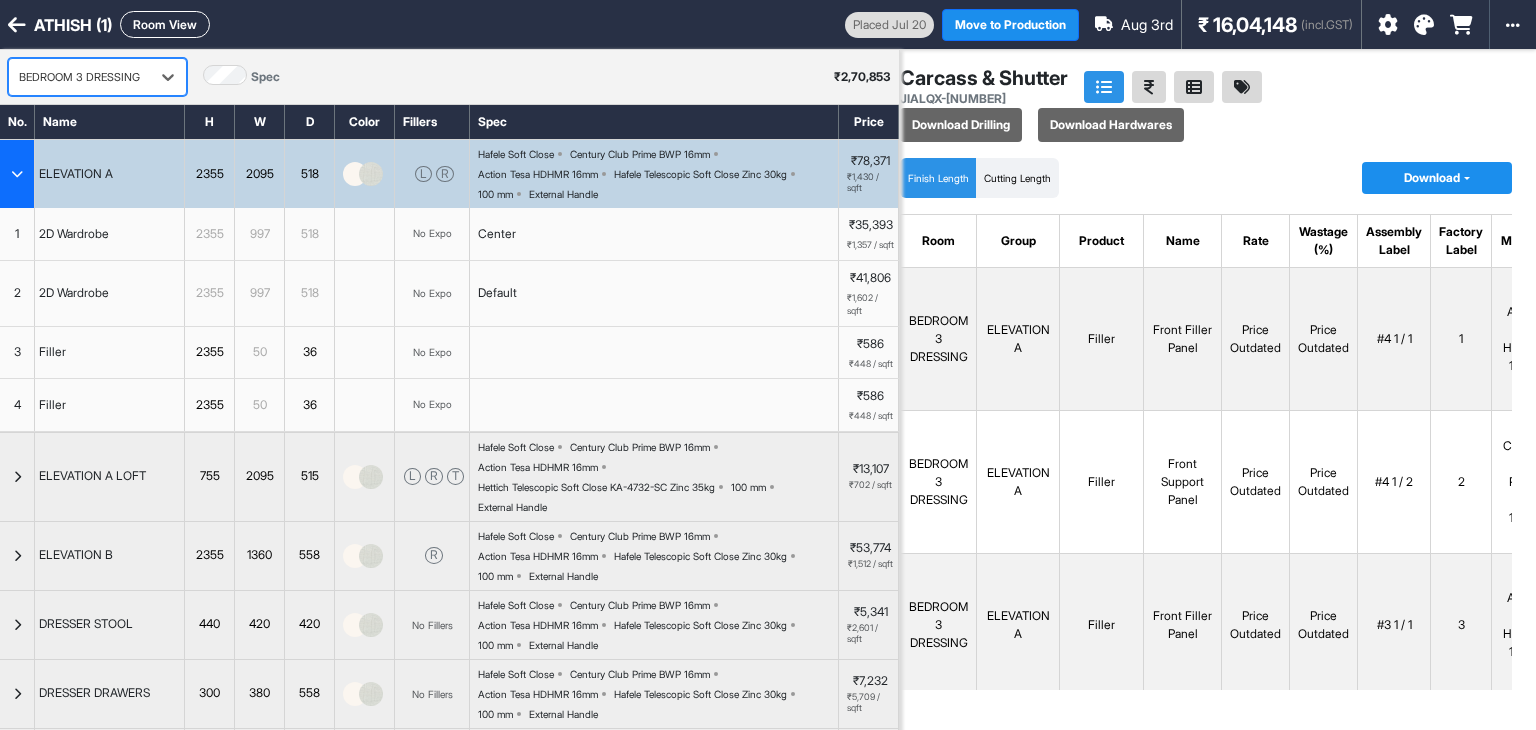 click on "BEDROOM 3 DRESSING" at bounding box center (79, 77) 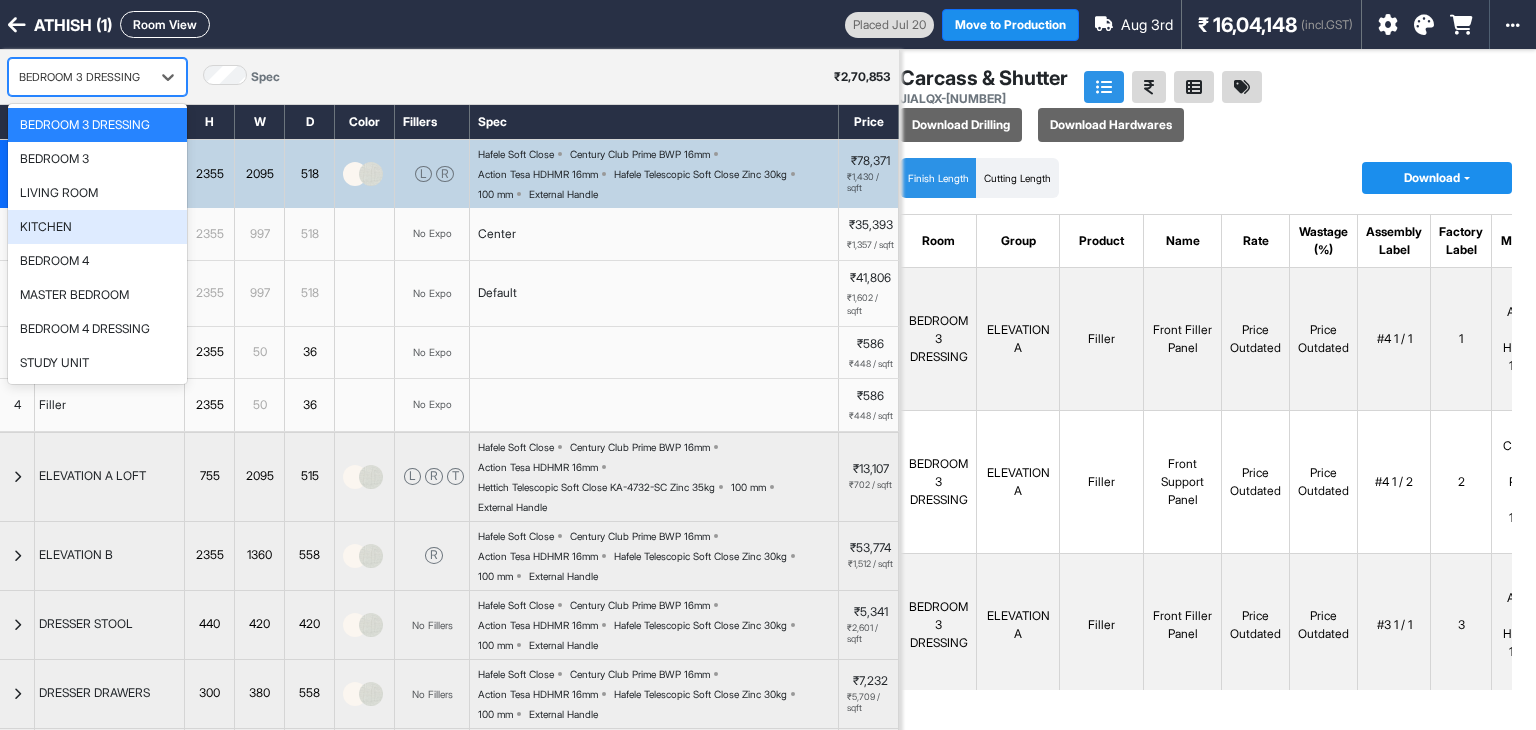 click on "KITCHEN" at bounding box center (46, 227) 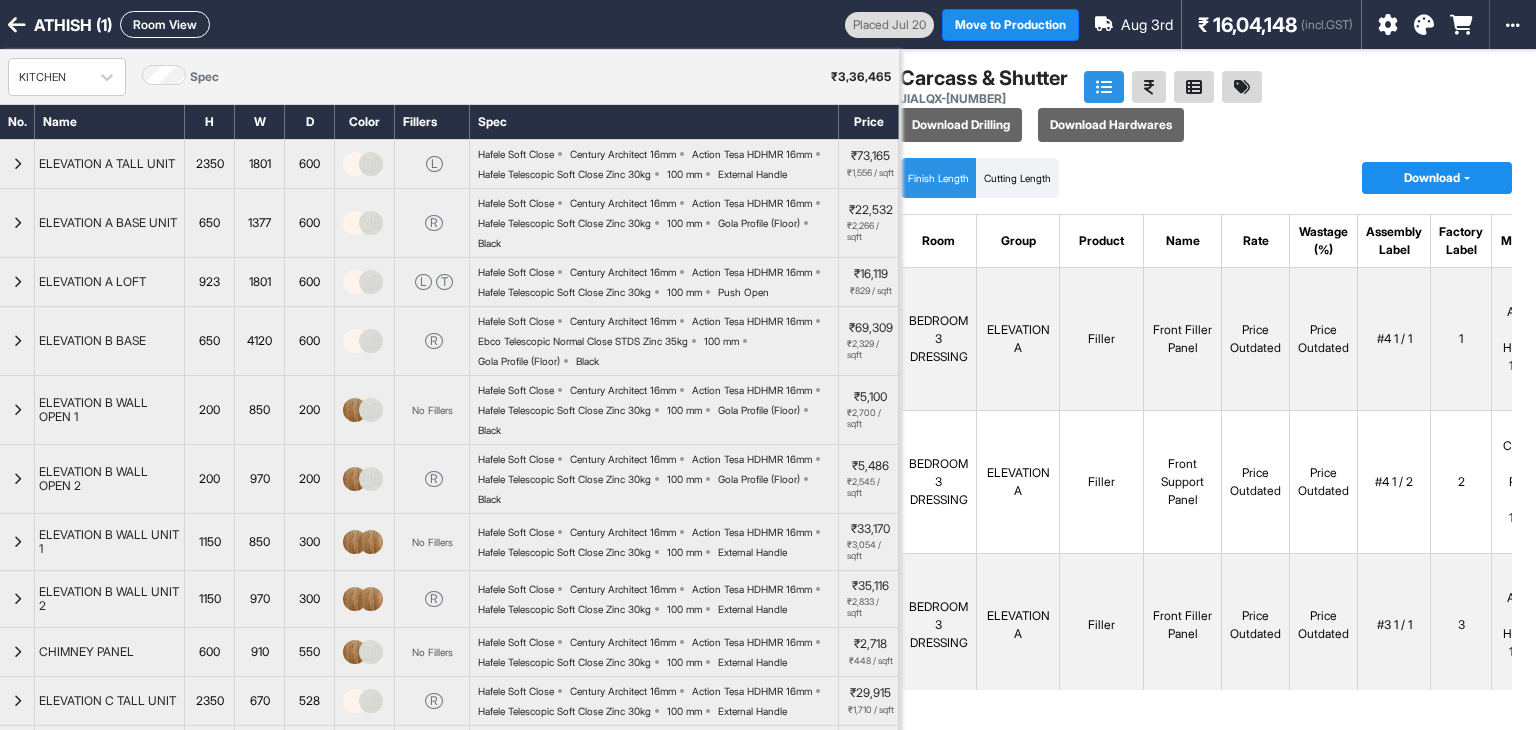 click on "Room View" at bounding box center (165, 24) 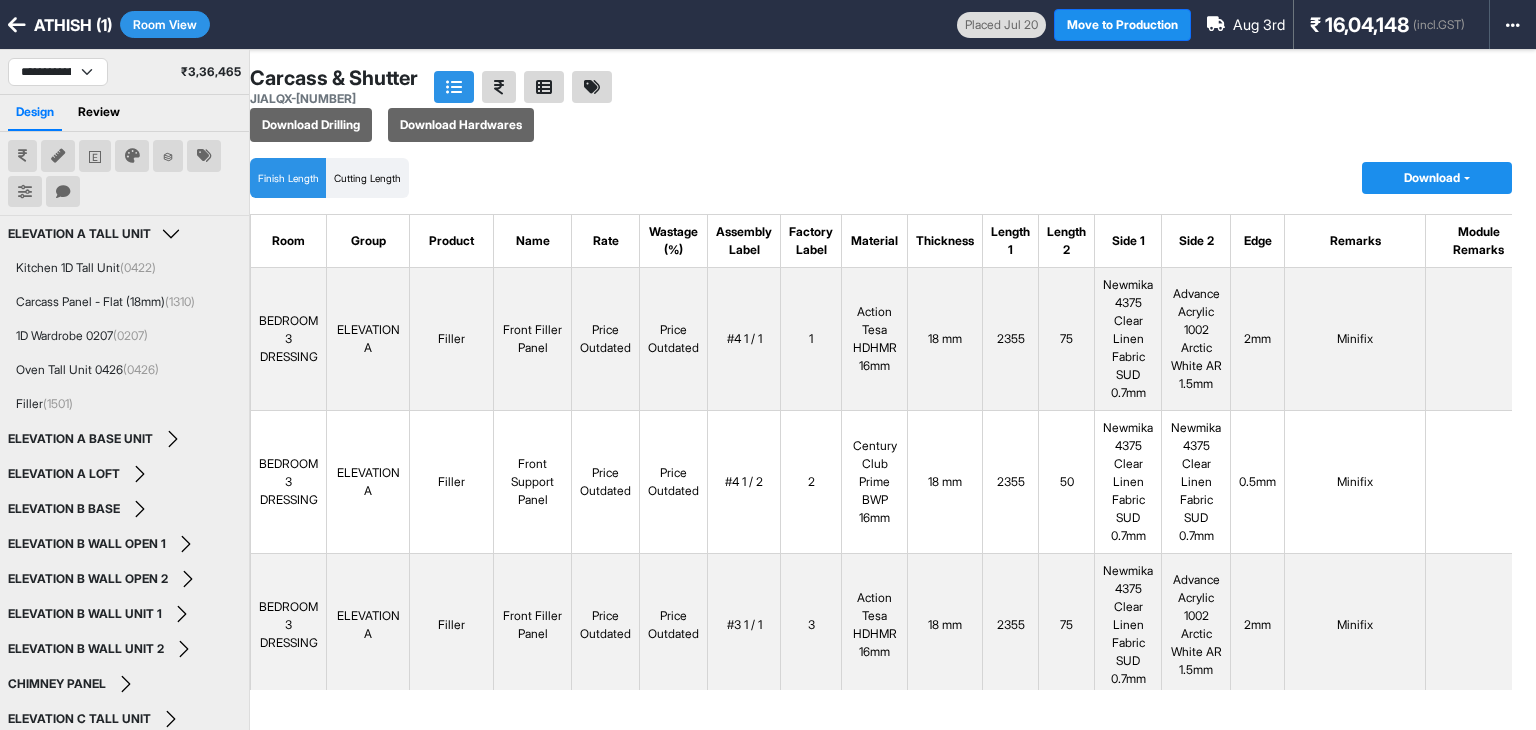click on "Room View" at bounding box center [165, 24] 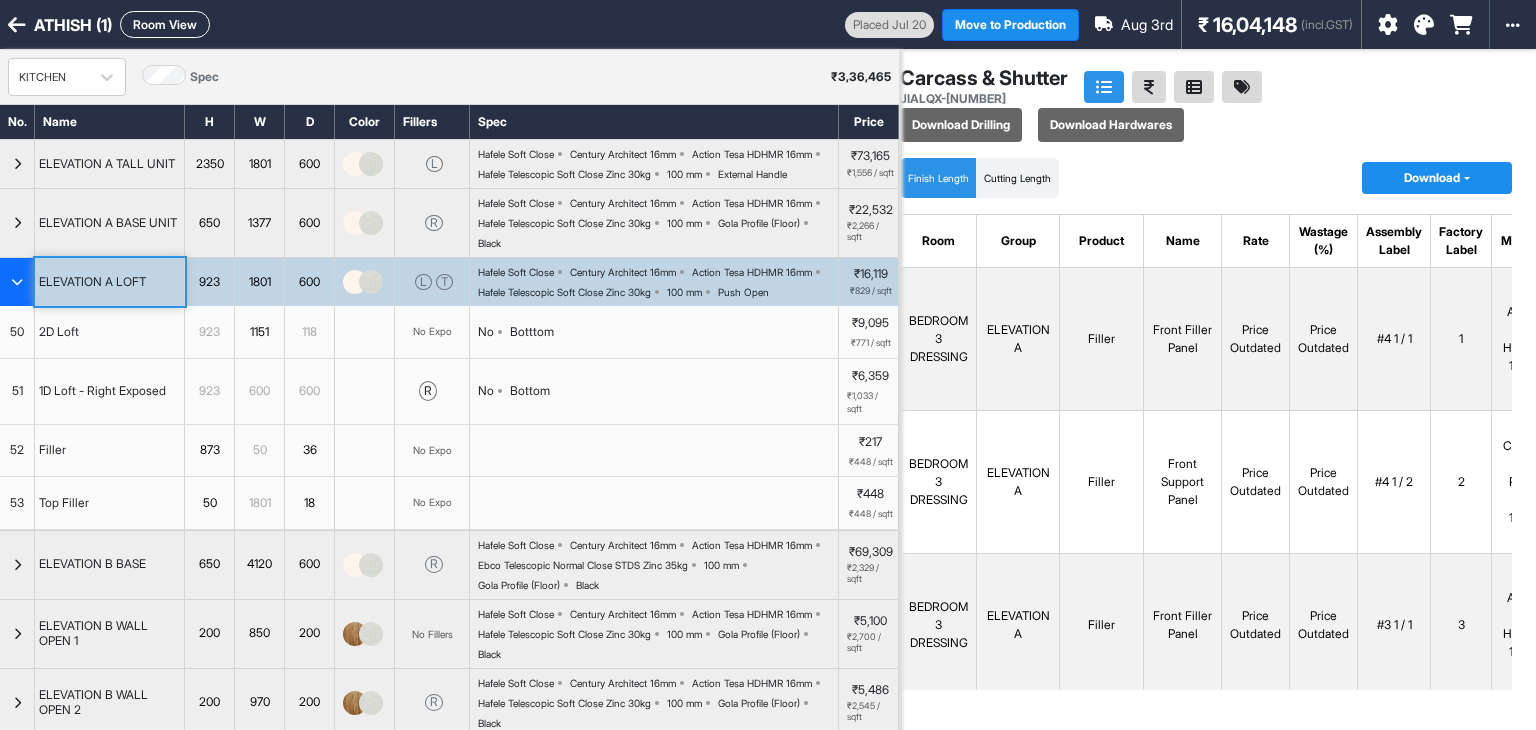 click on "Room View" at bounding box center (165, 24) 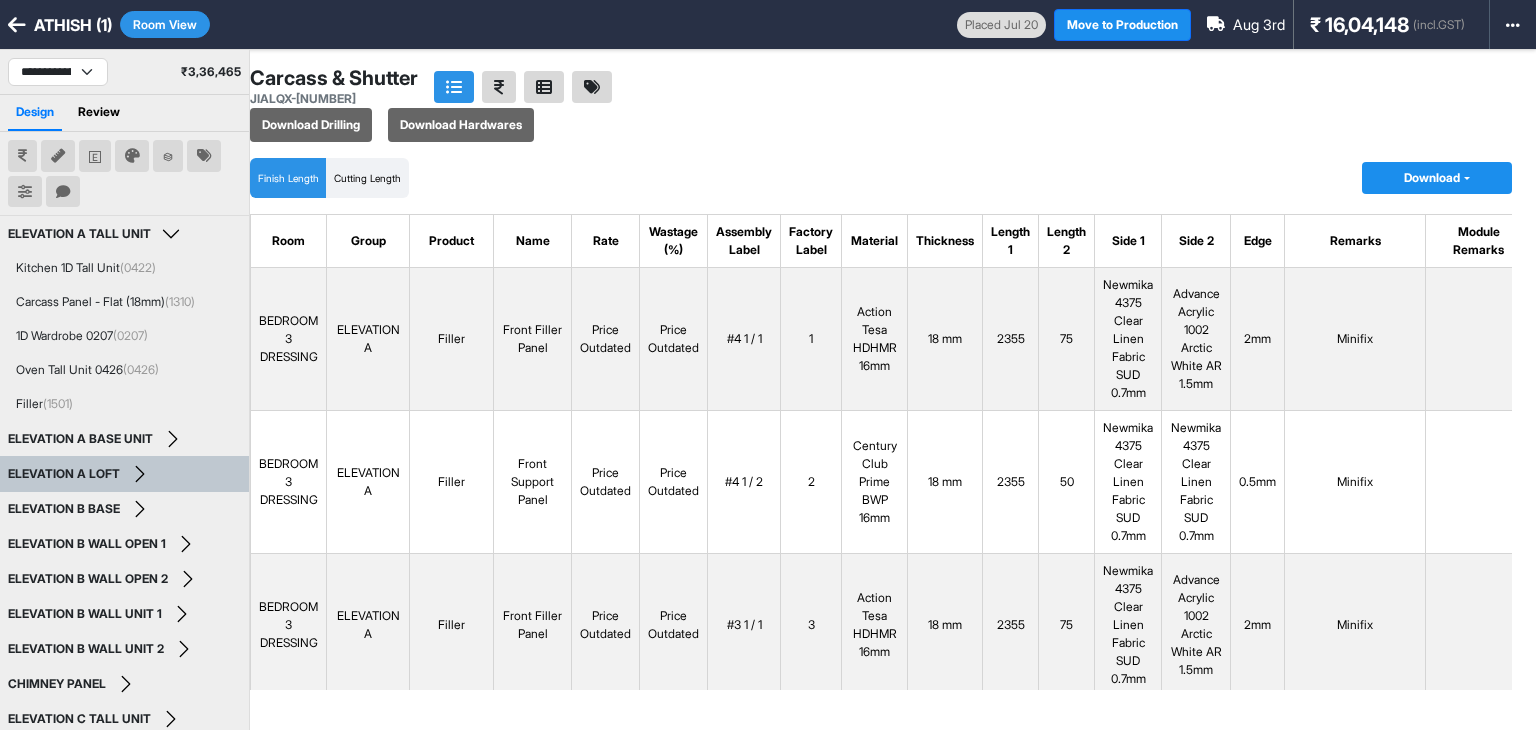 click on "Kitchen 1D Tall Unit  (0422)" at bounding box center [86, 268] 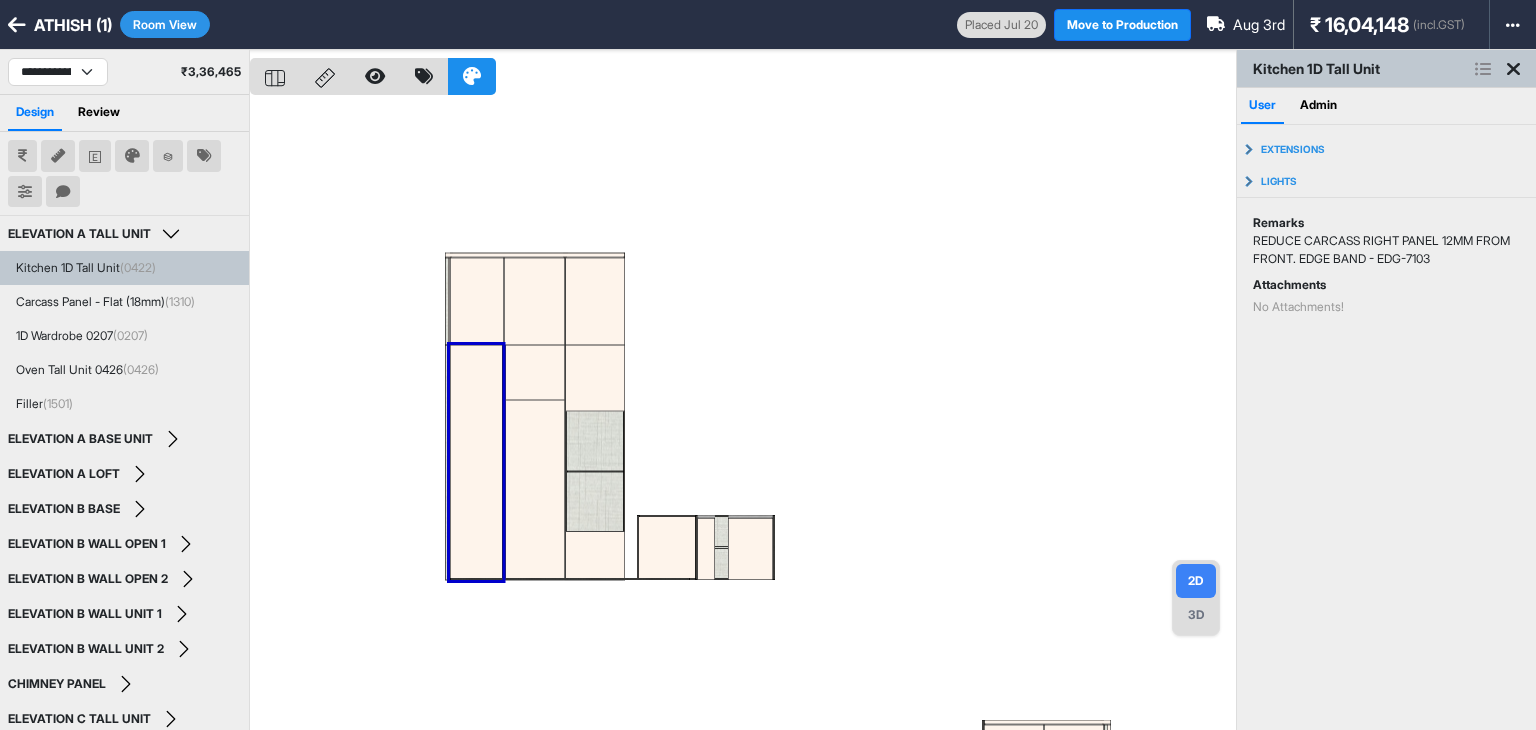 click at bounding box center (743, 415) 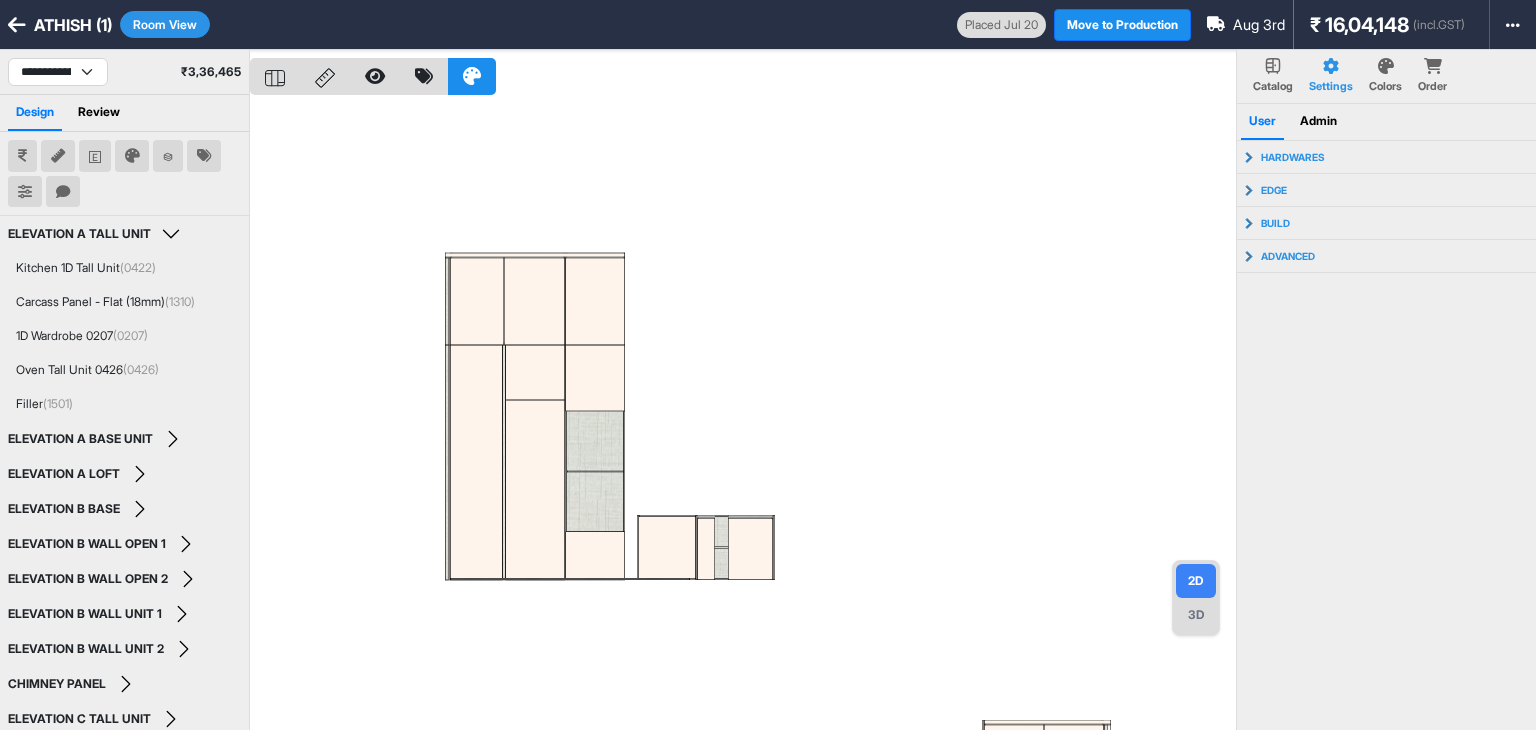 click at bounding box center (743, 415) 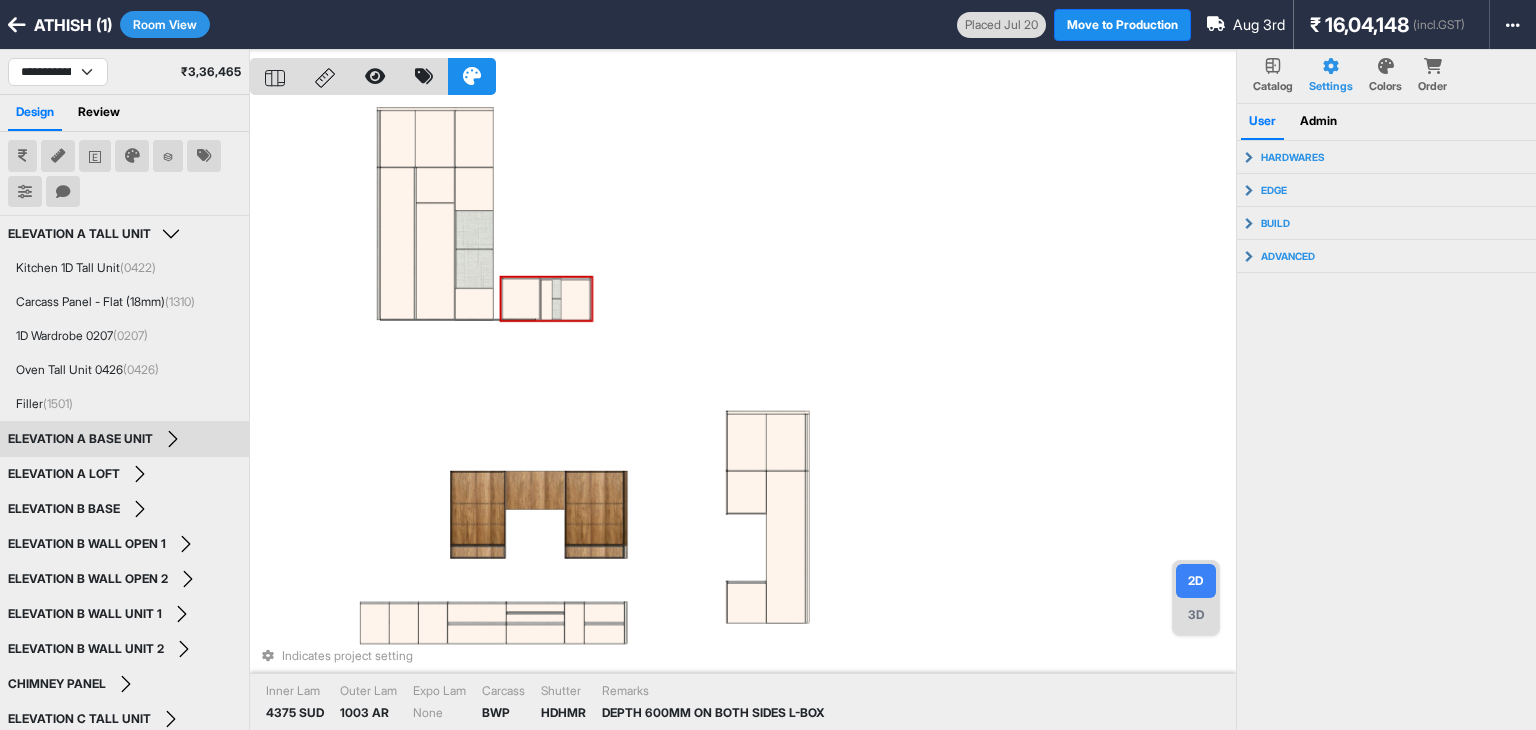 click at bounding box center [575, 300] 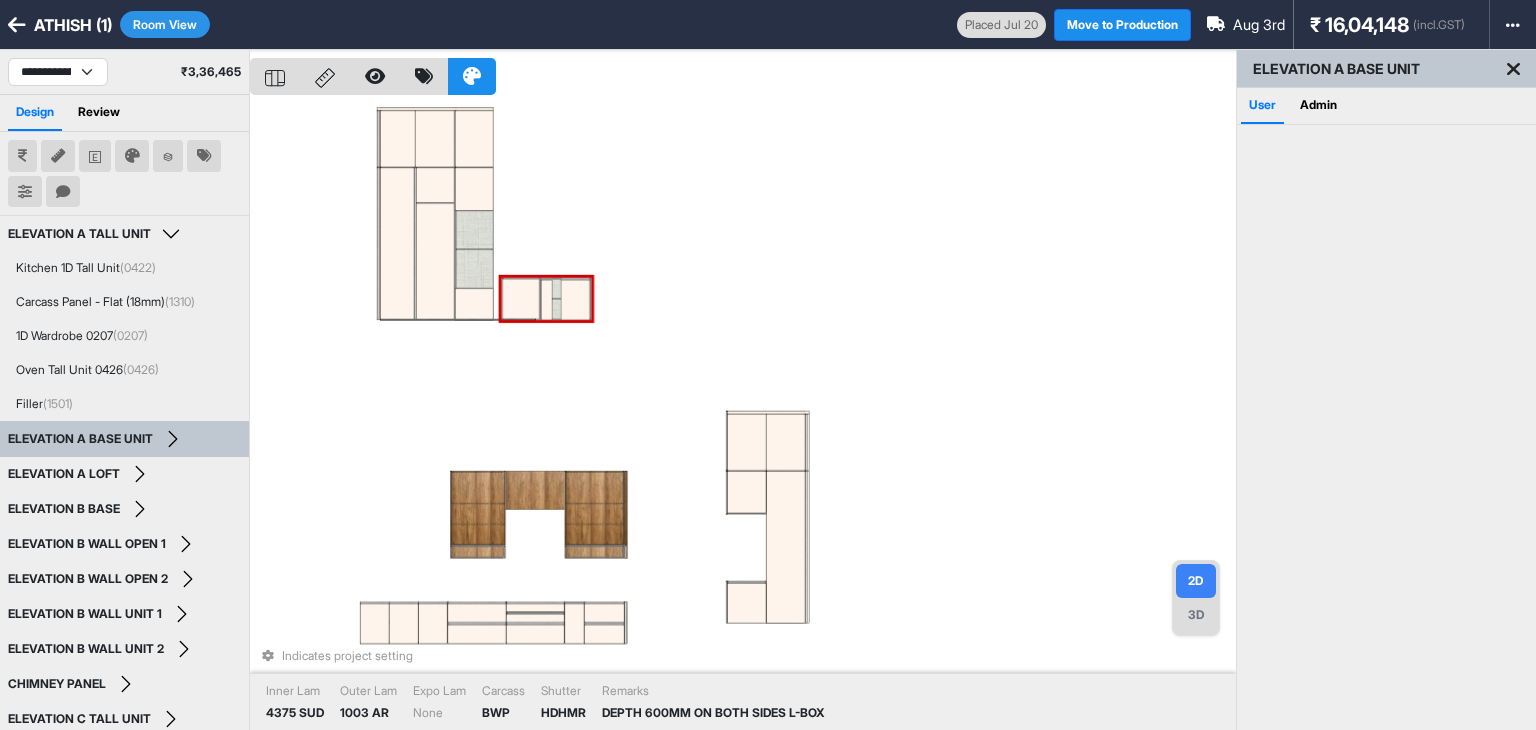 click at bounding box center [575, 300] 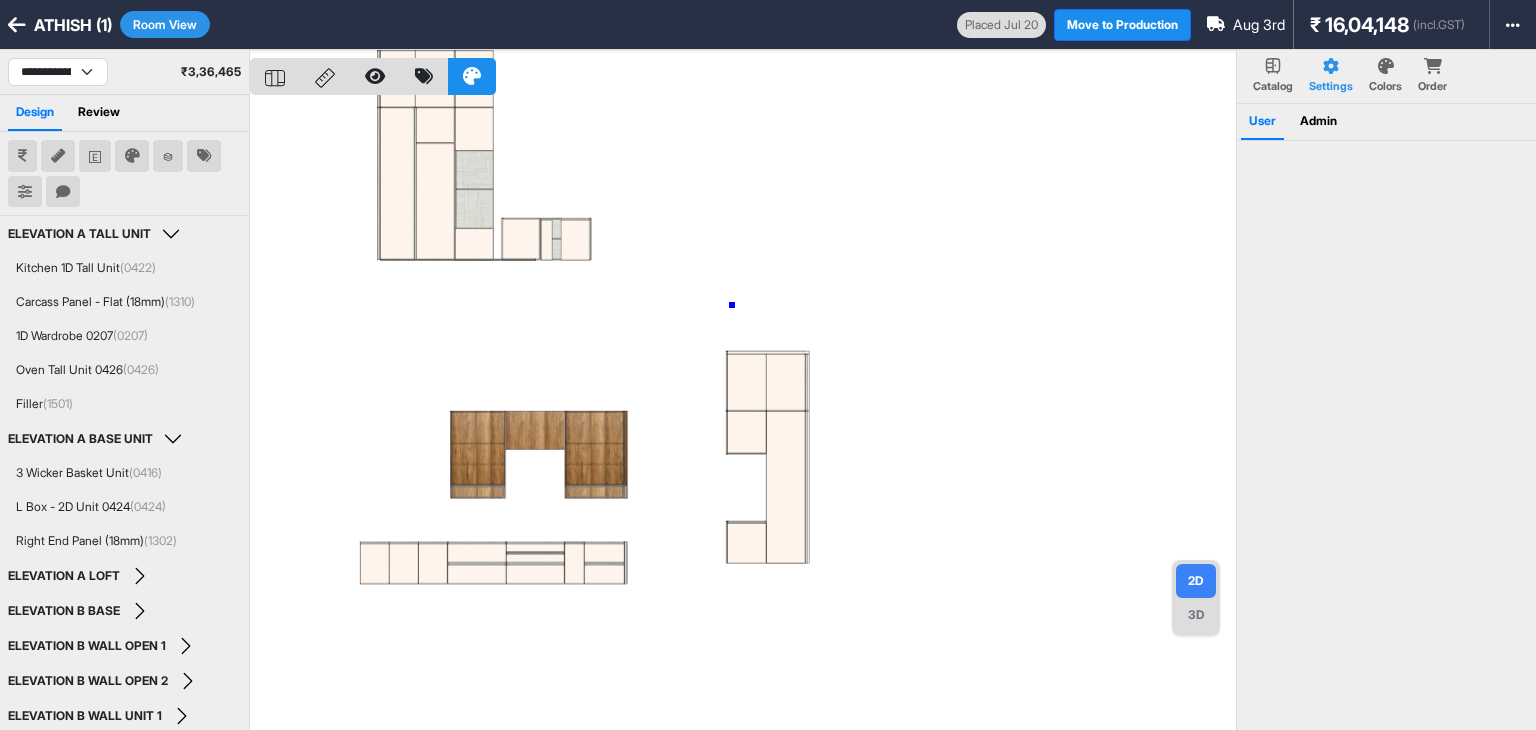 click at bounding box center (743, 415) 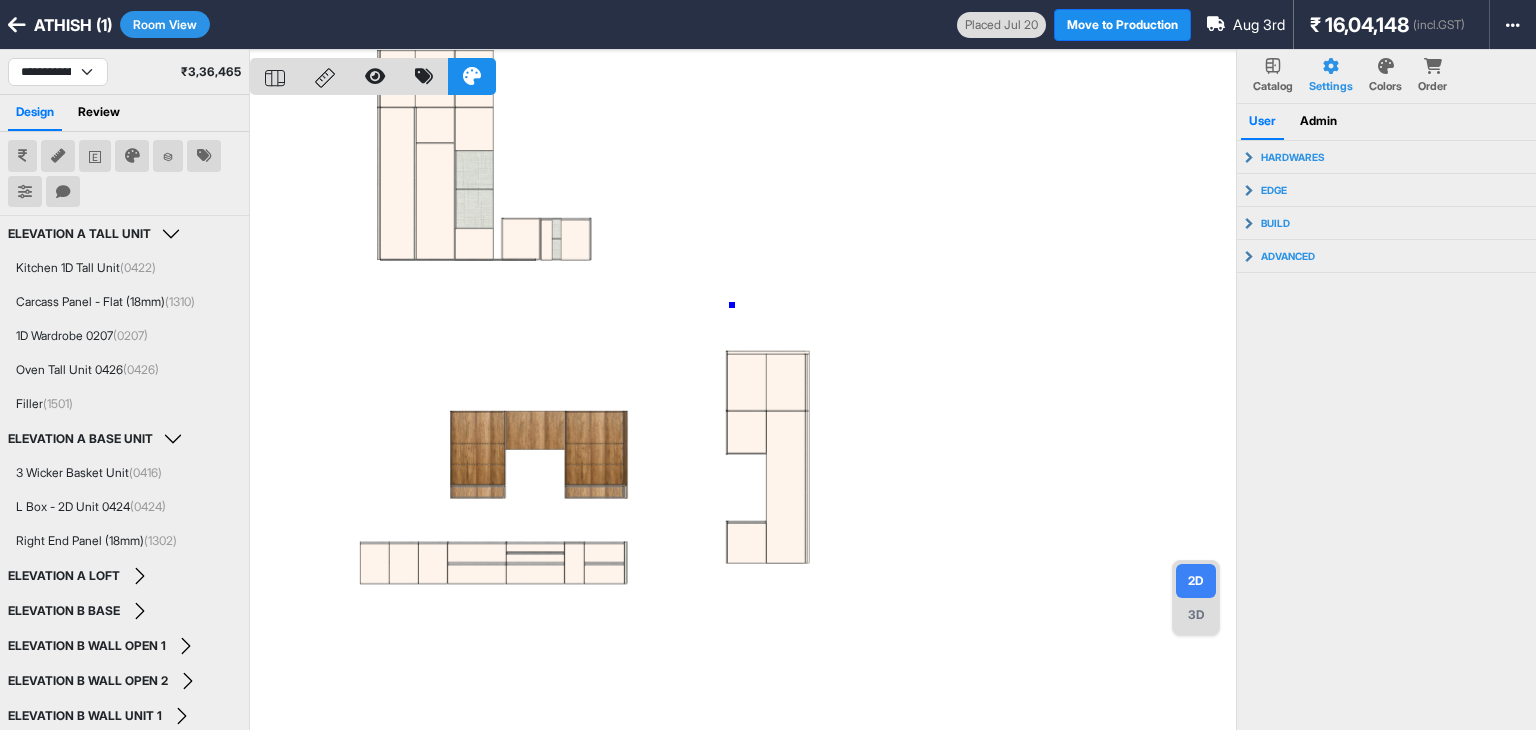 click at bounding box center (743, 415) 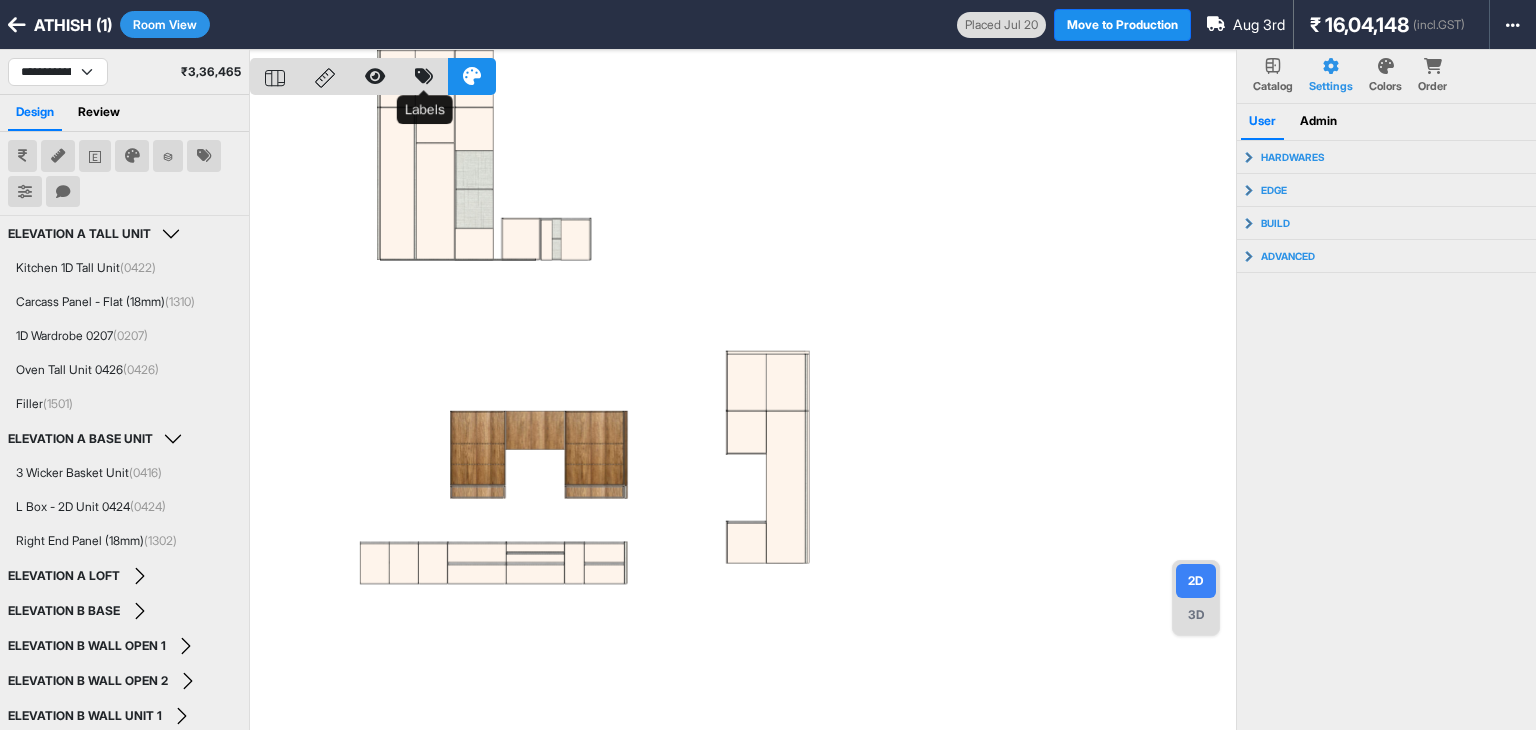 click at bounding box center (424, 76) 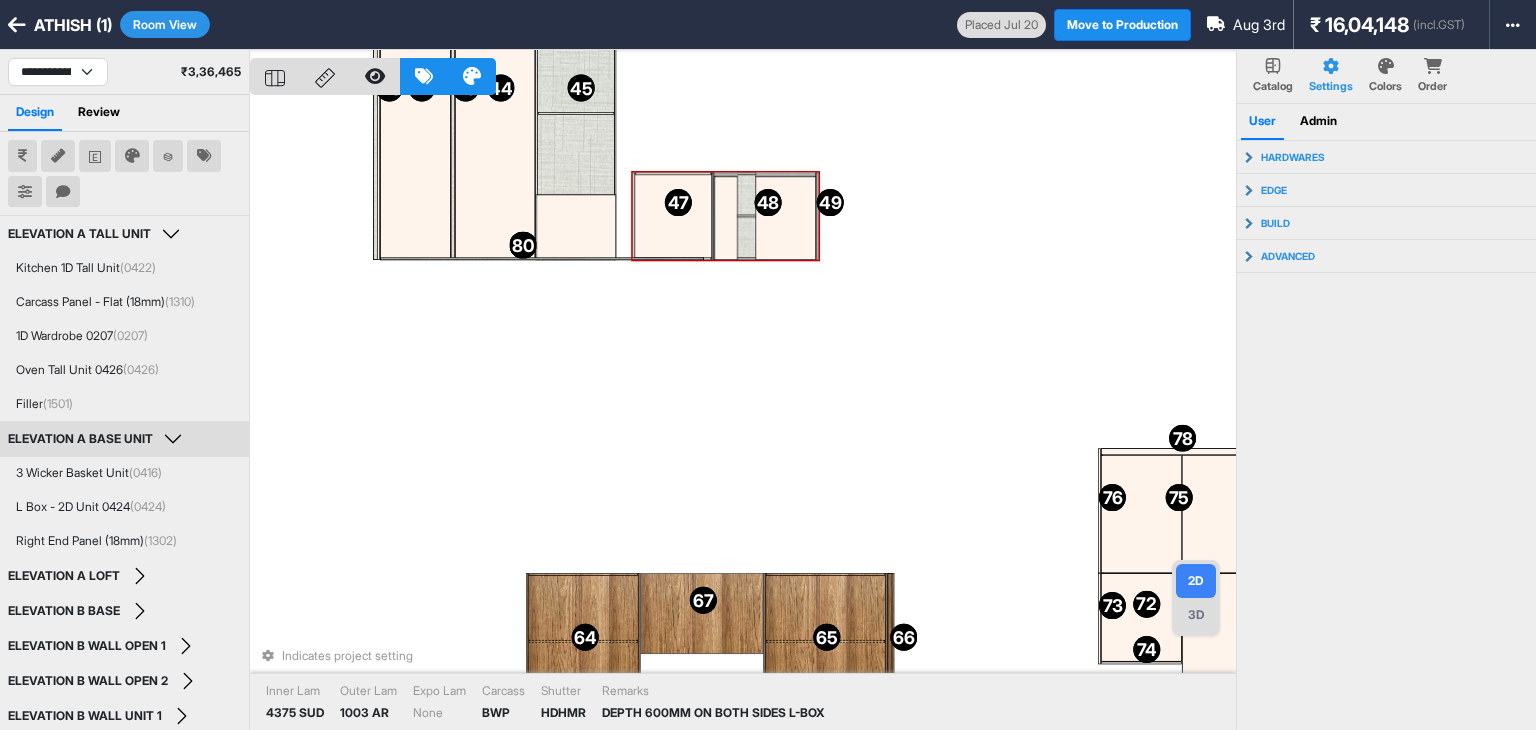 click at bounding box center (786, 218) 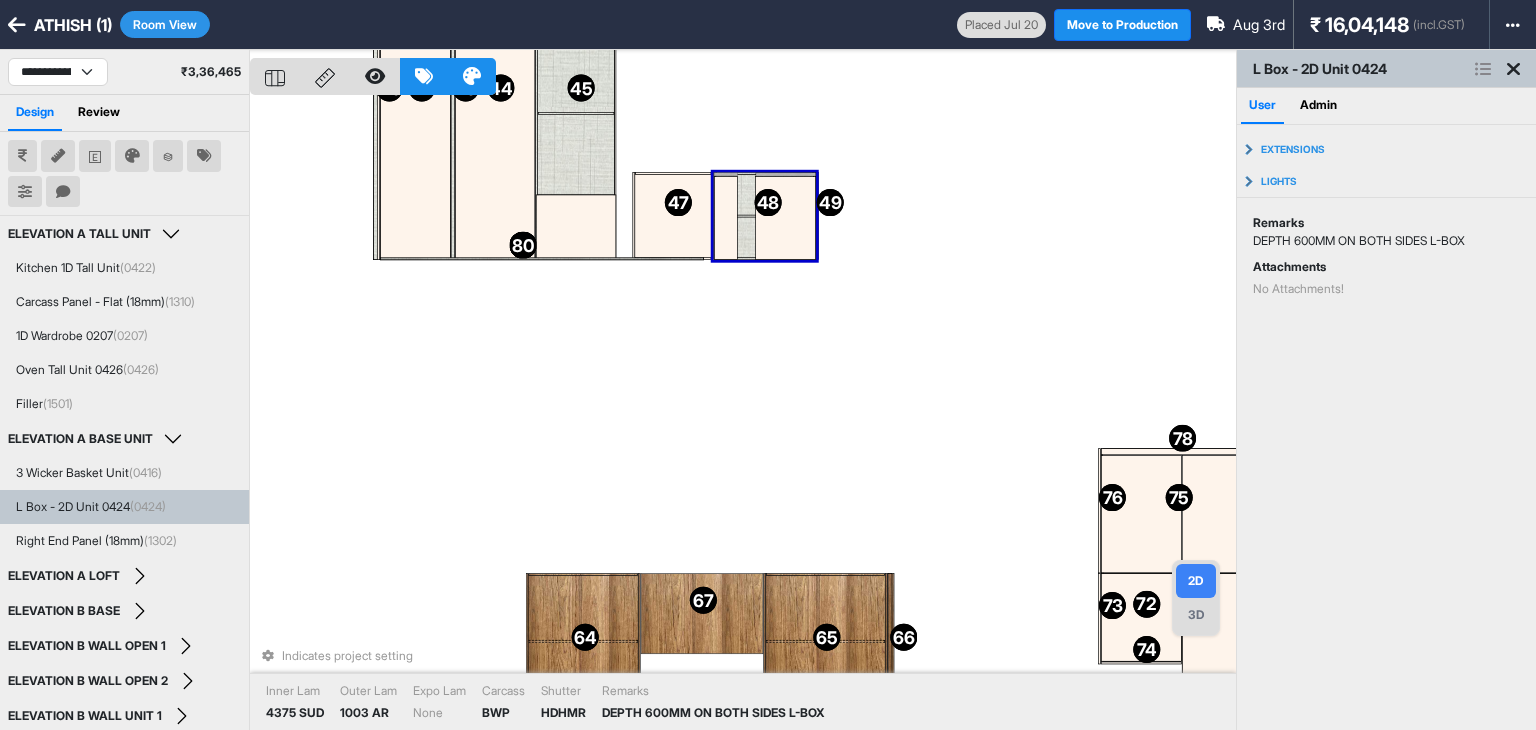 click at bounding box center [786, 218] 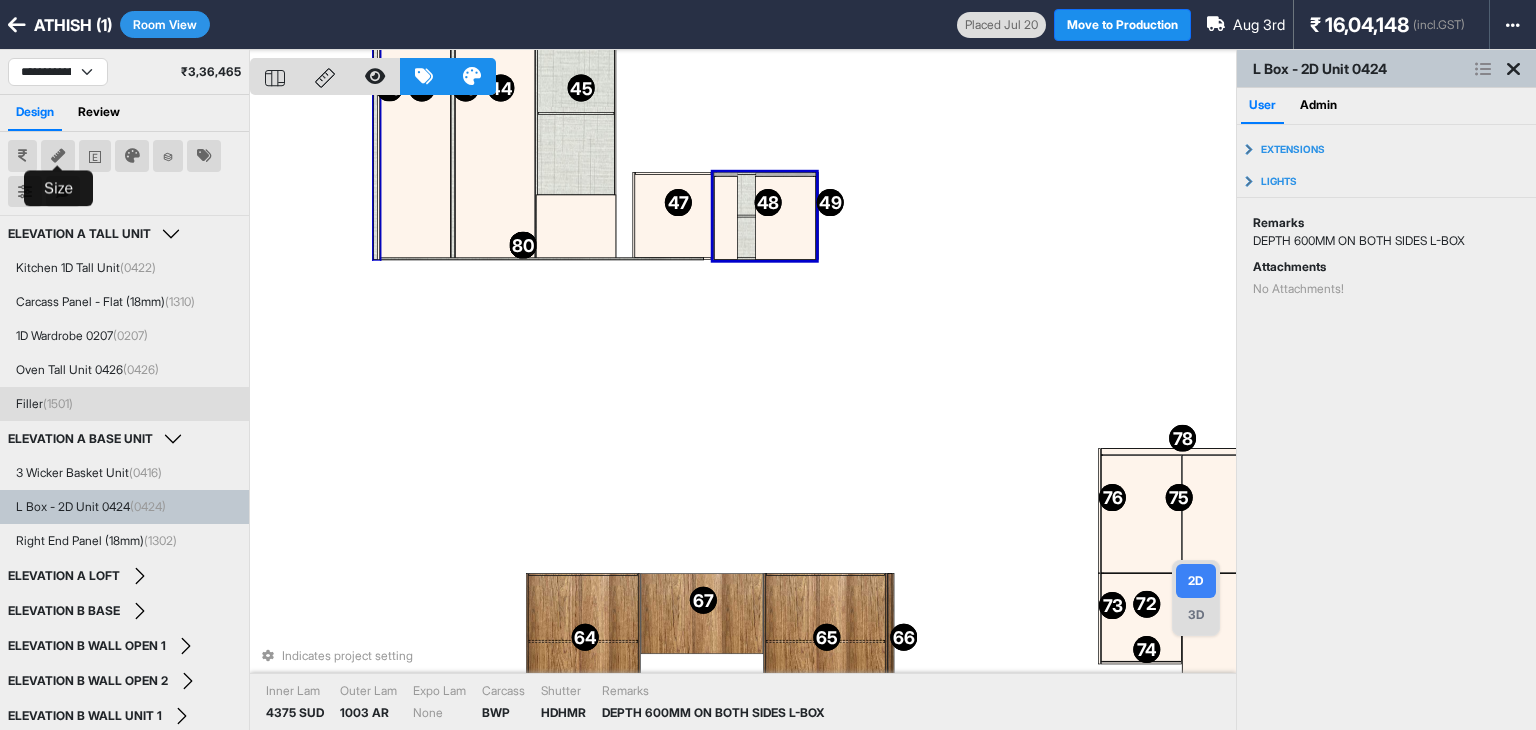 click at bounding box center [58, 156] 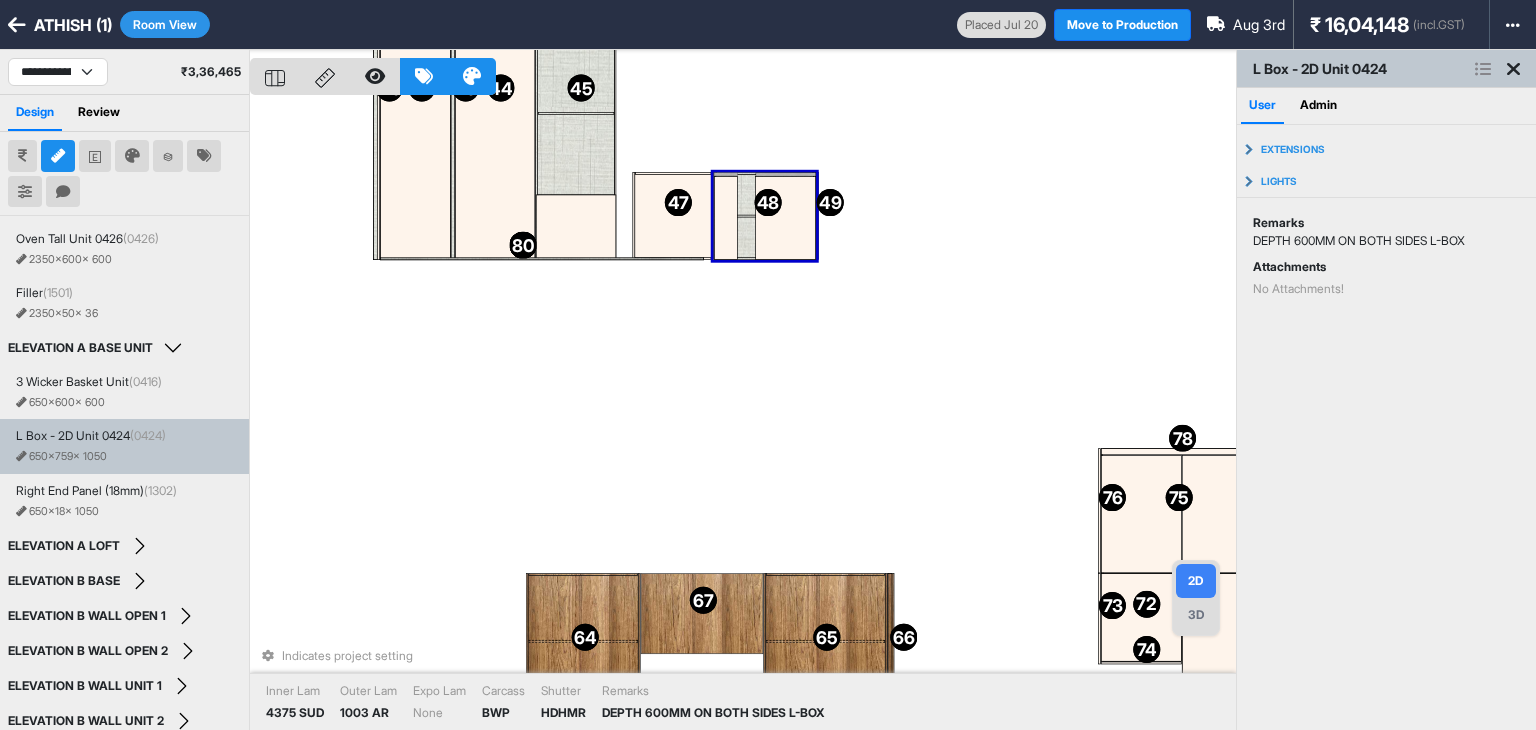 scroll, scrollTop: 200, scrollLeft: 0, axis: vertical 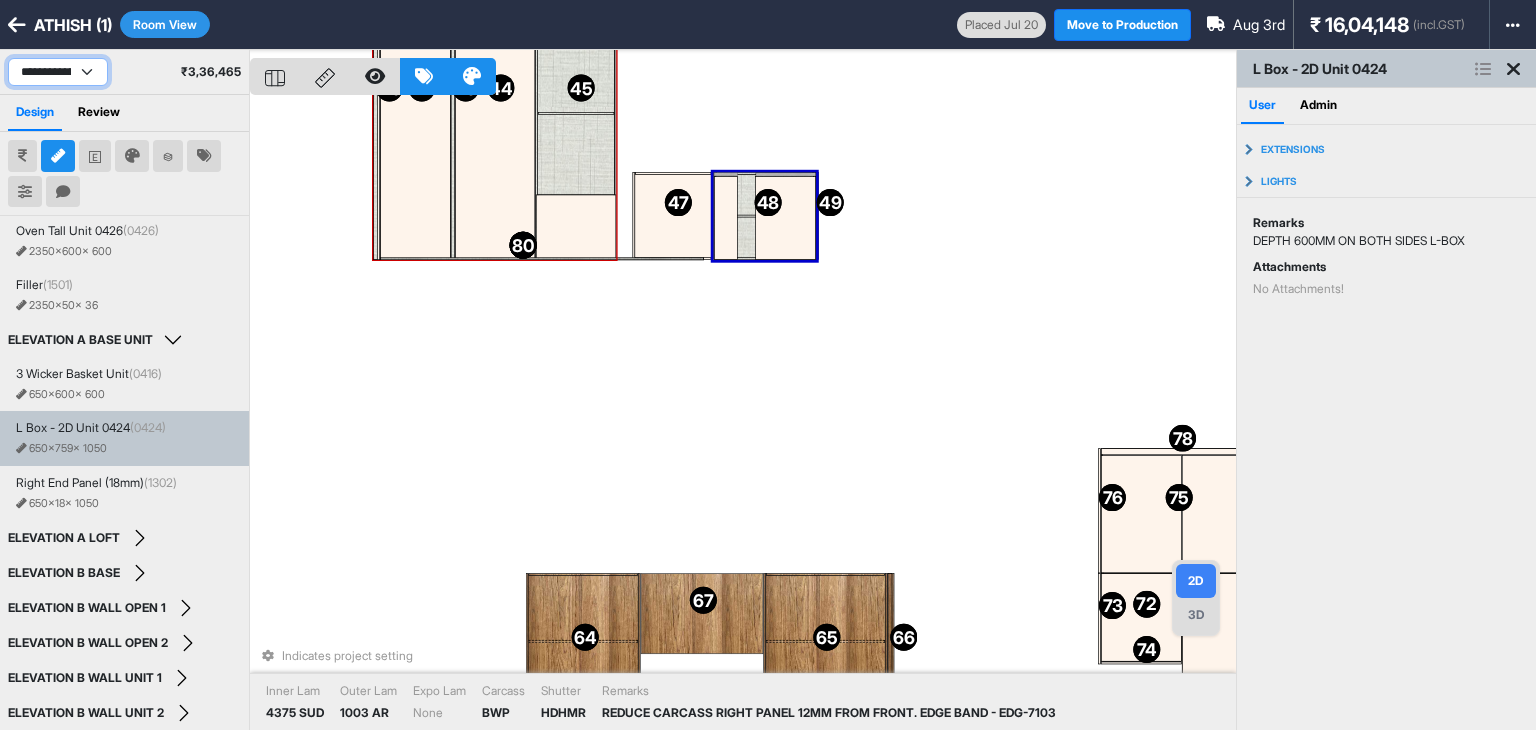 click on "**********" at bounding box center [58, 72] 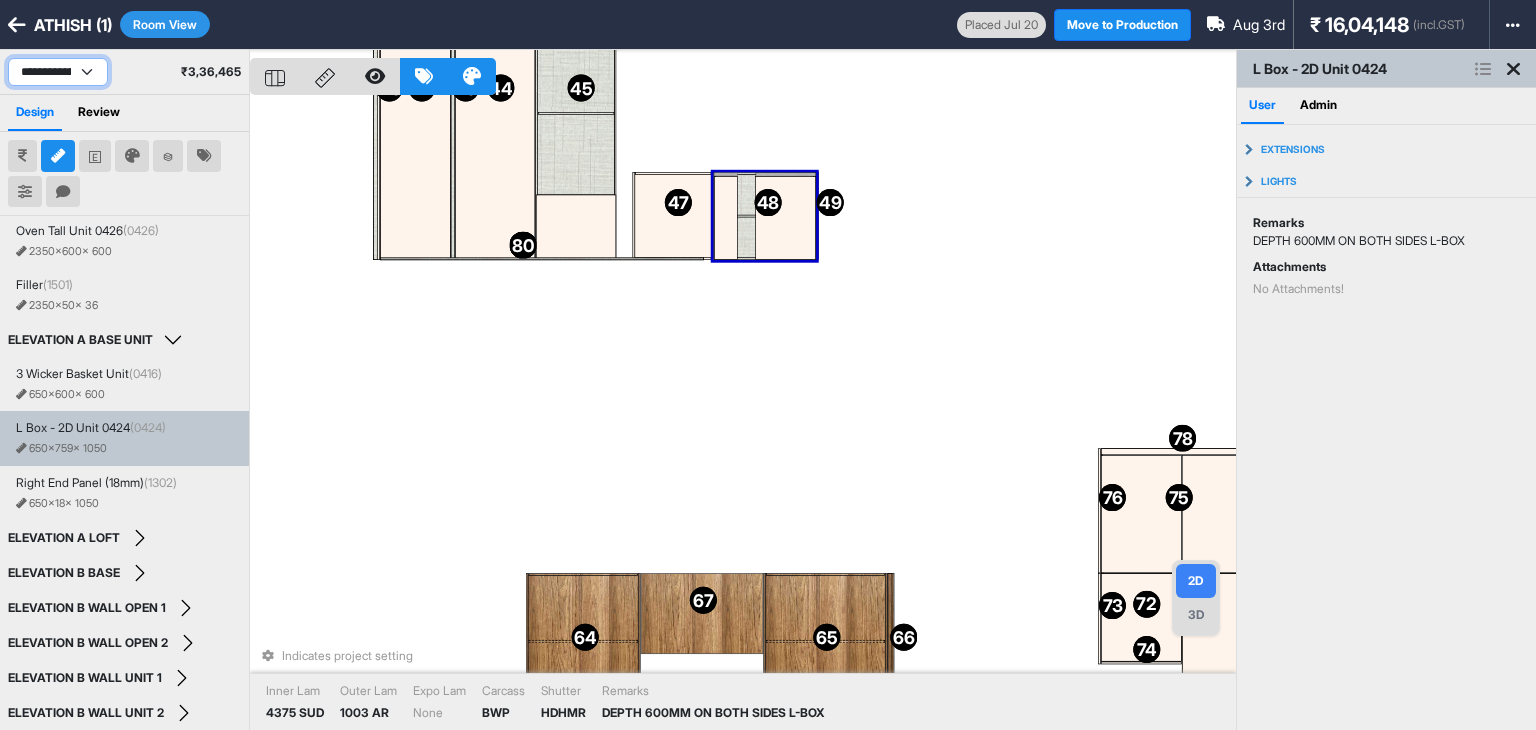 select on "****" 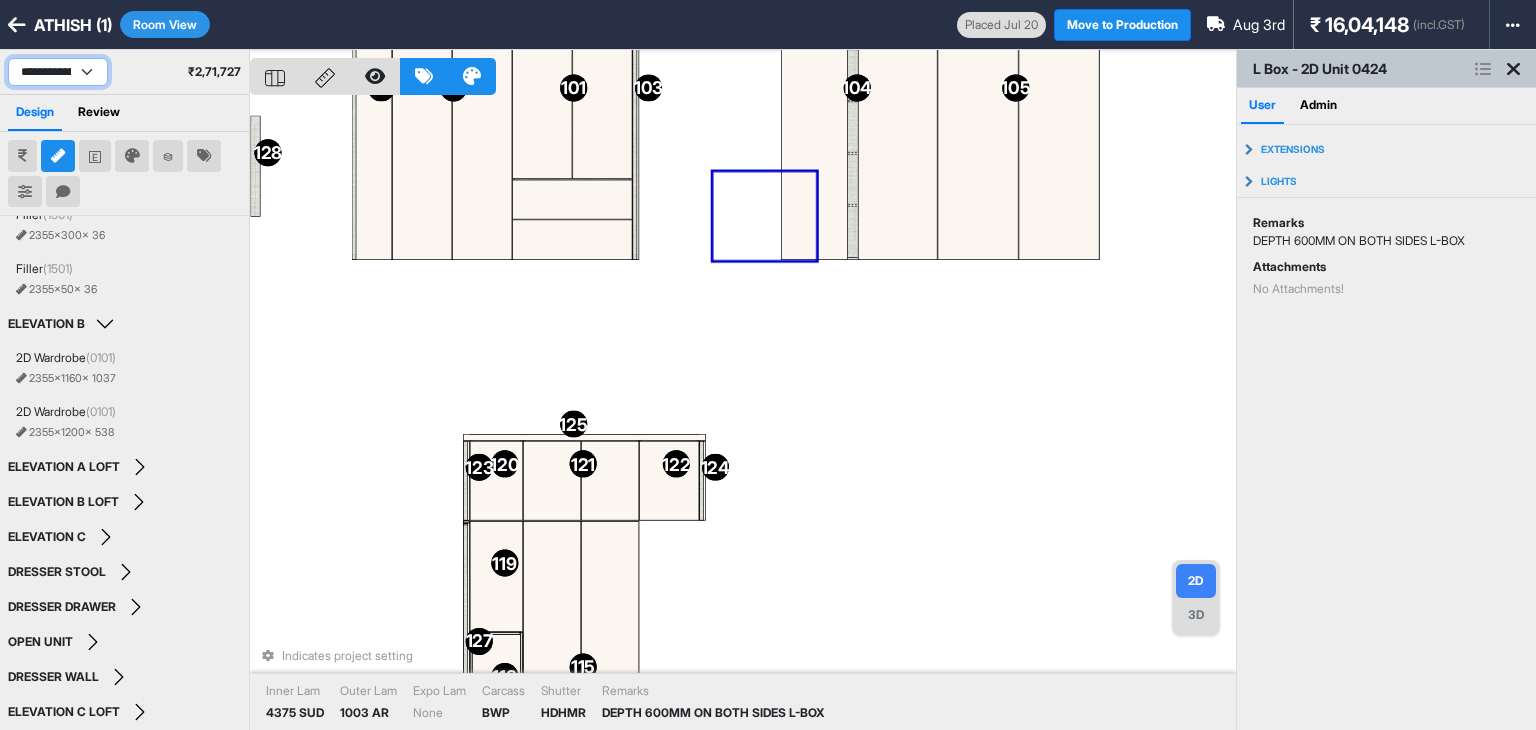 scroll, scrollTop: 162, scrollLeft: 0, axis: vertical 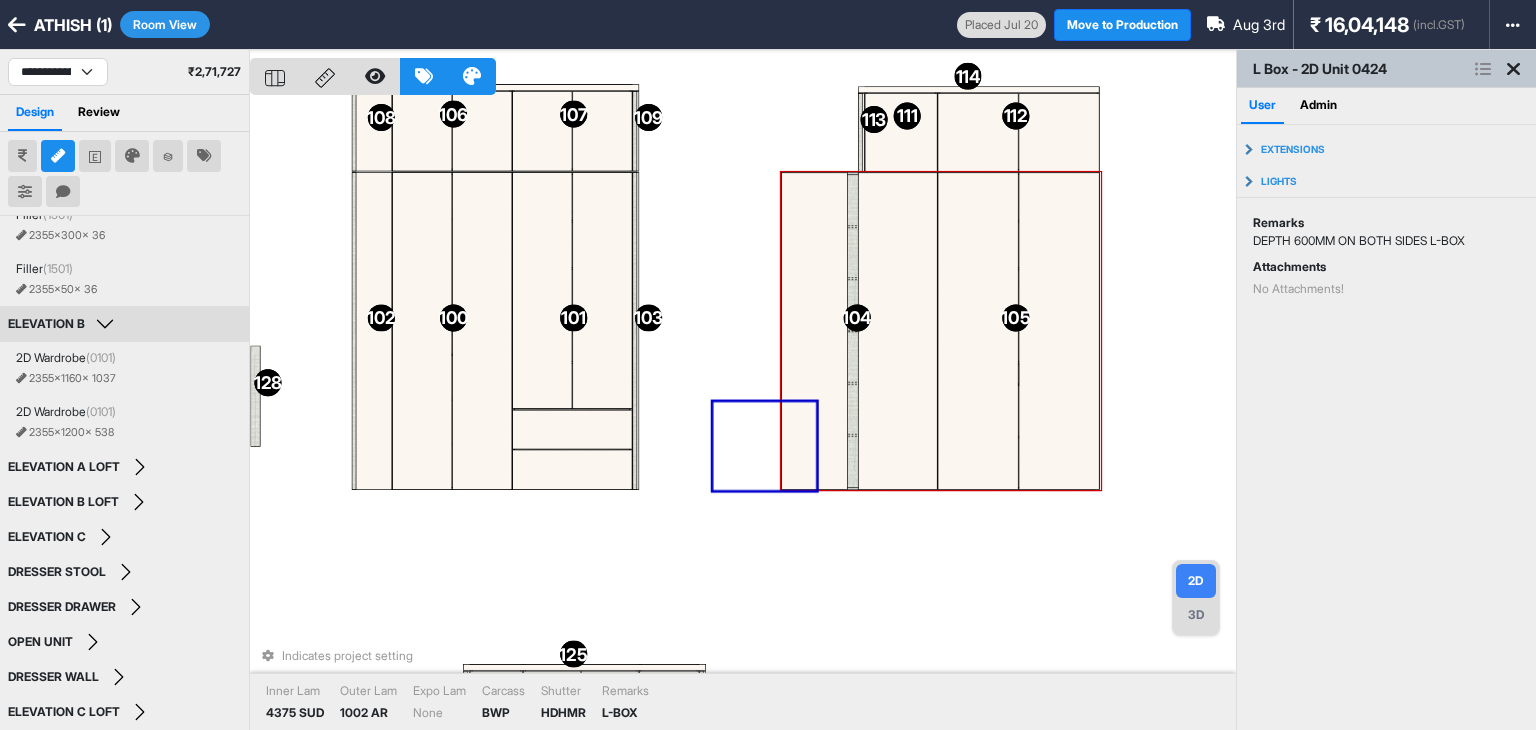 click at bounding box center (898, 331) 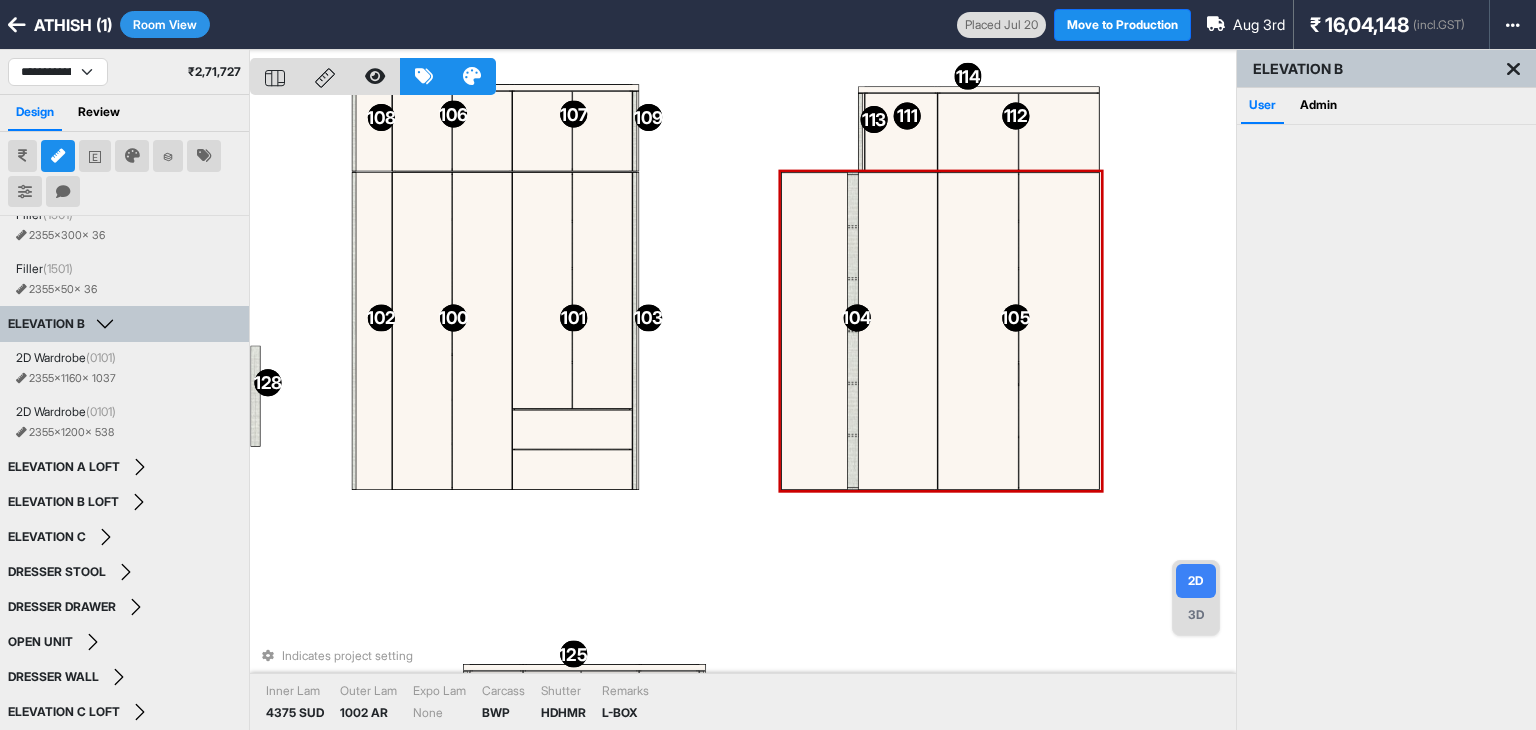 click at bounding box center (898, 331) 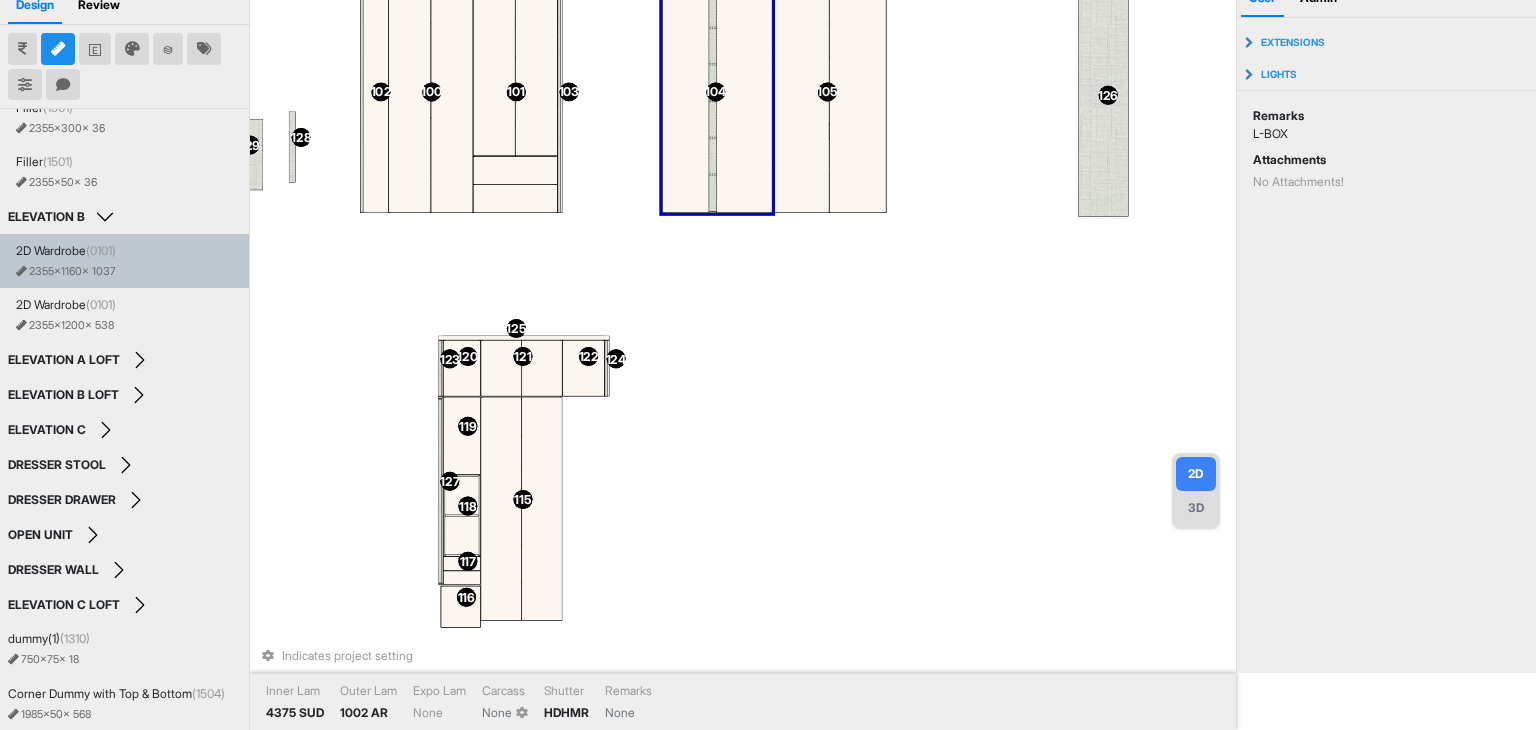 scroll, scrollTop: 200, scrollLeft: 0, axis: vertical 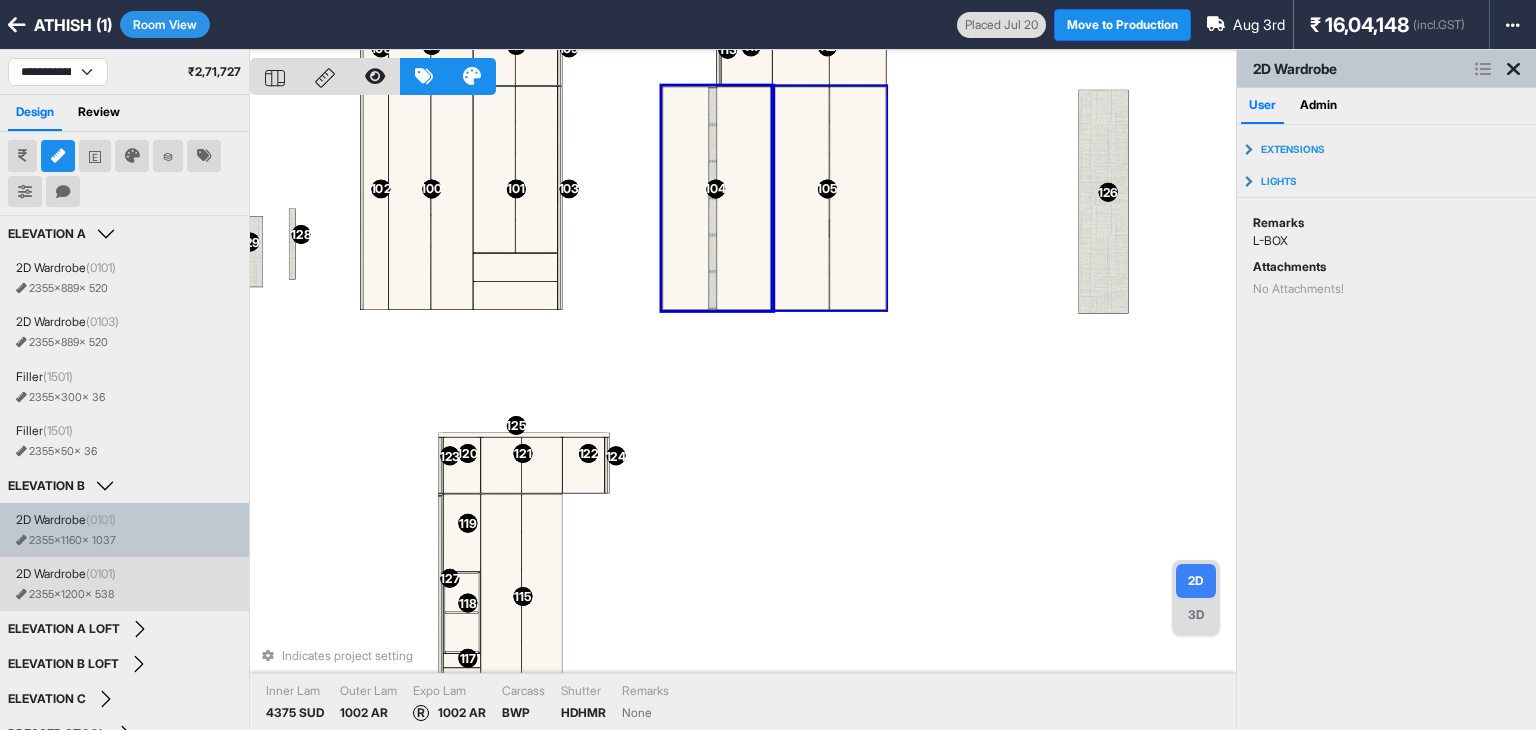 select on "****" 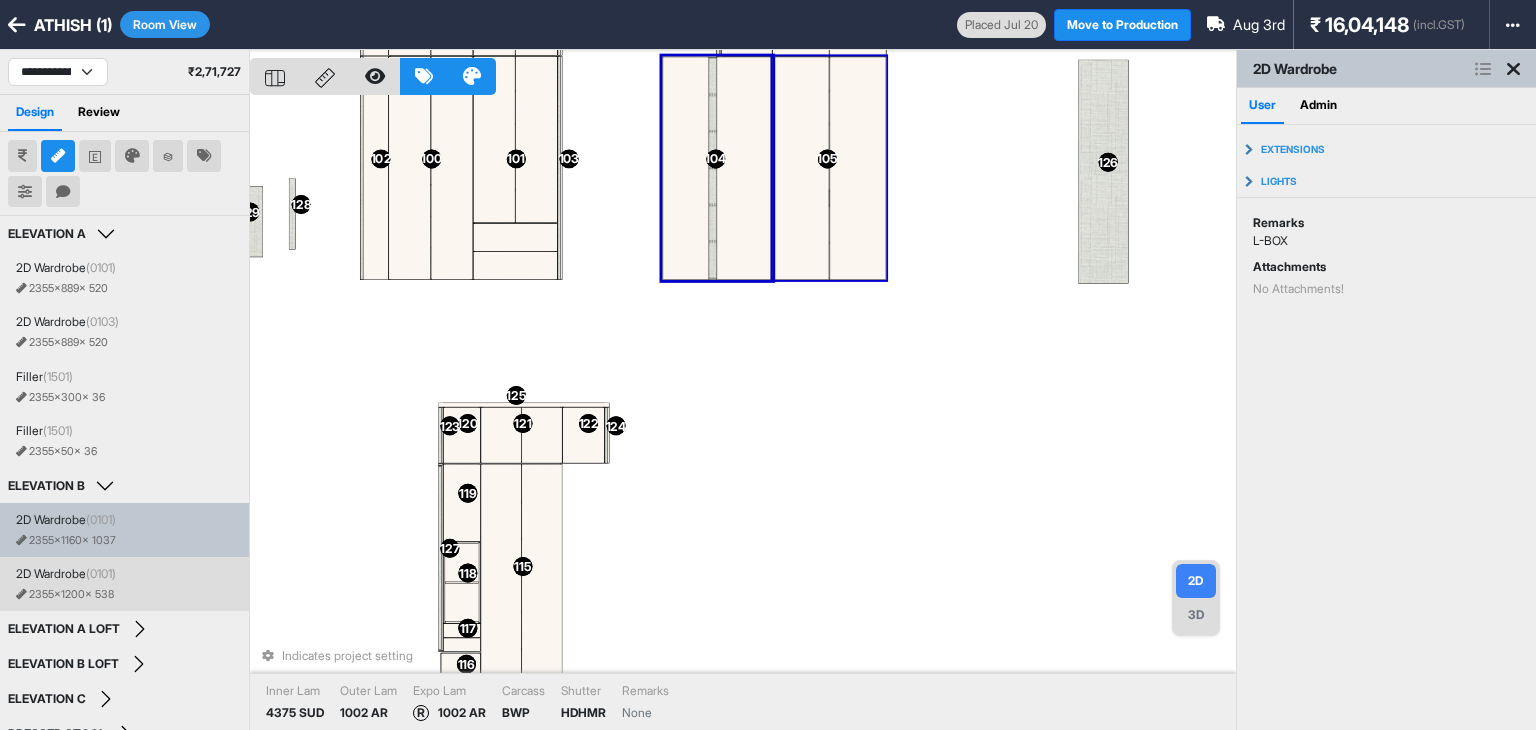 click at bounding box center [801, 168] 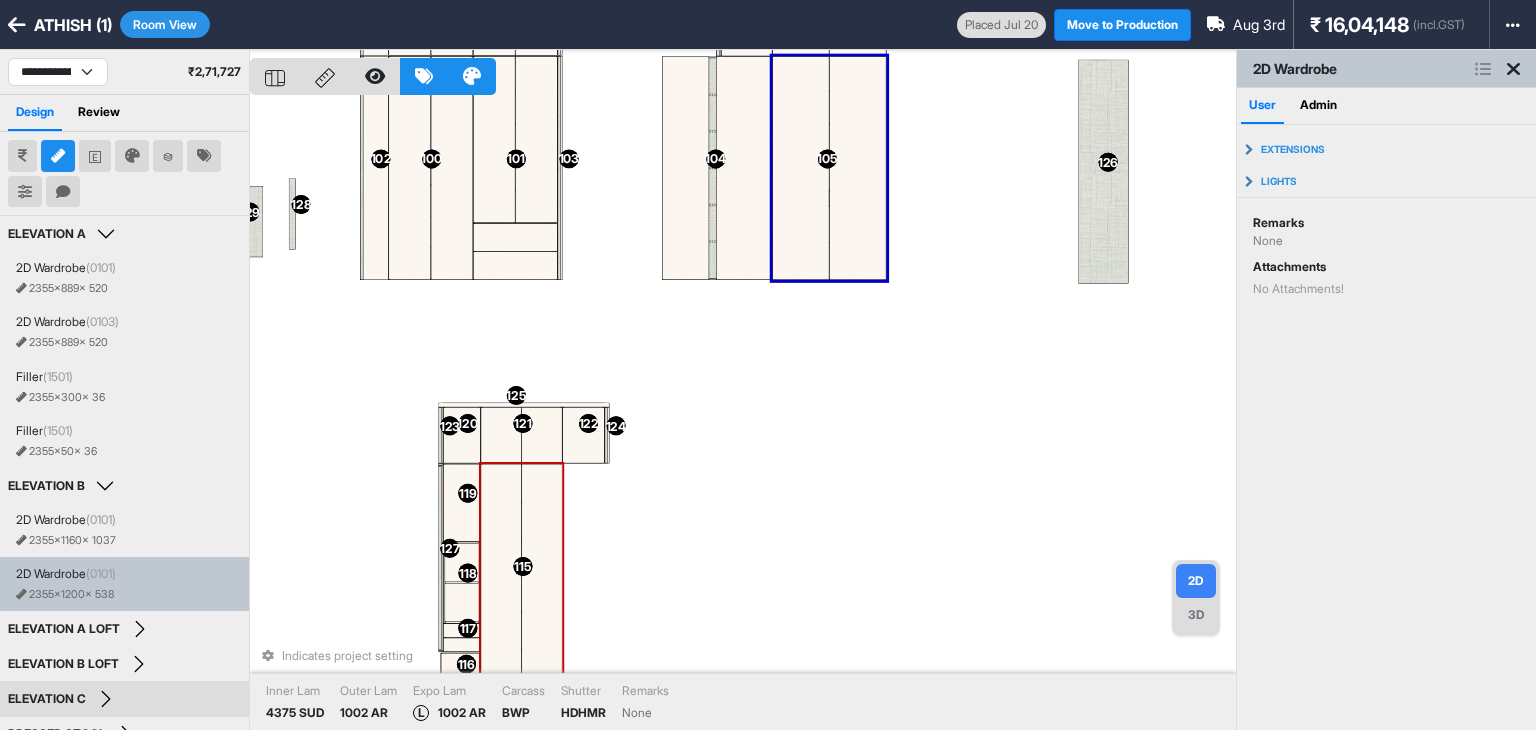 click at bounding box center (542, 576) 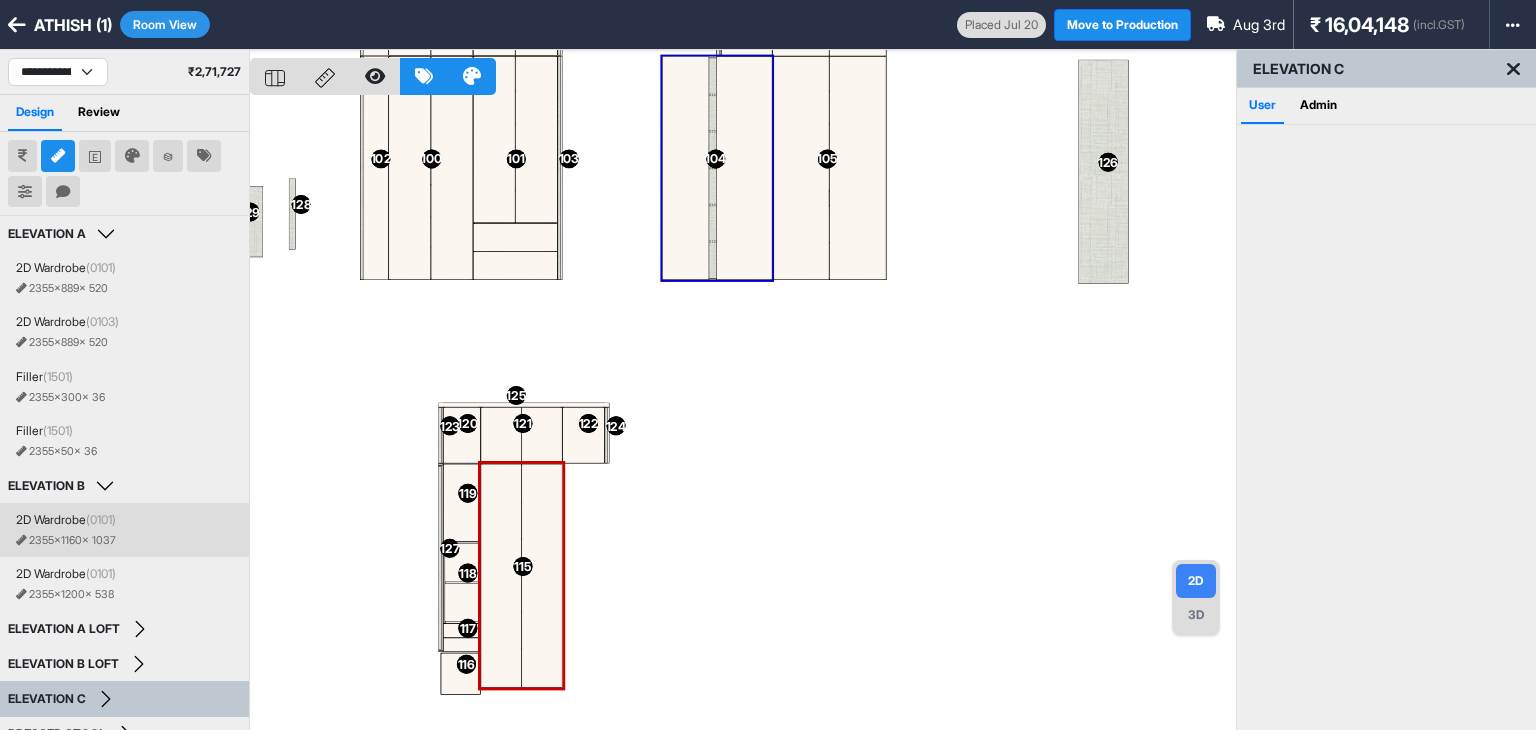 scroll, scrollTop: 100, scrollLeft: 0, axis: vertical 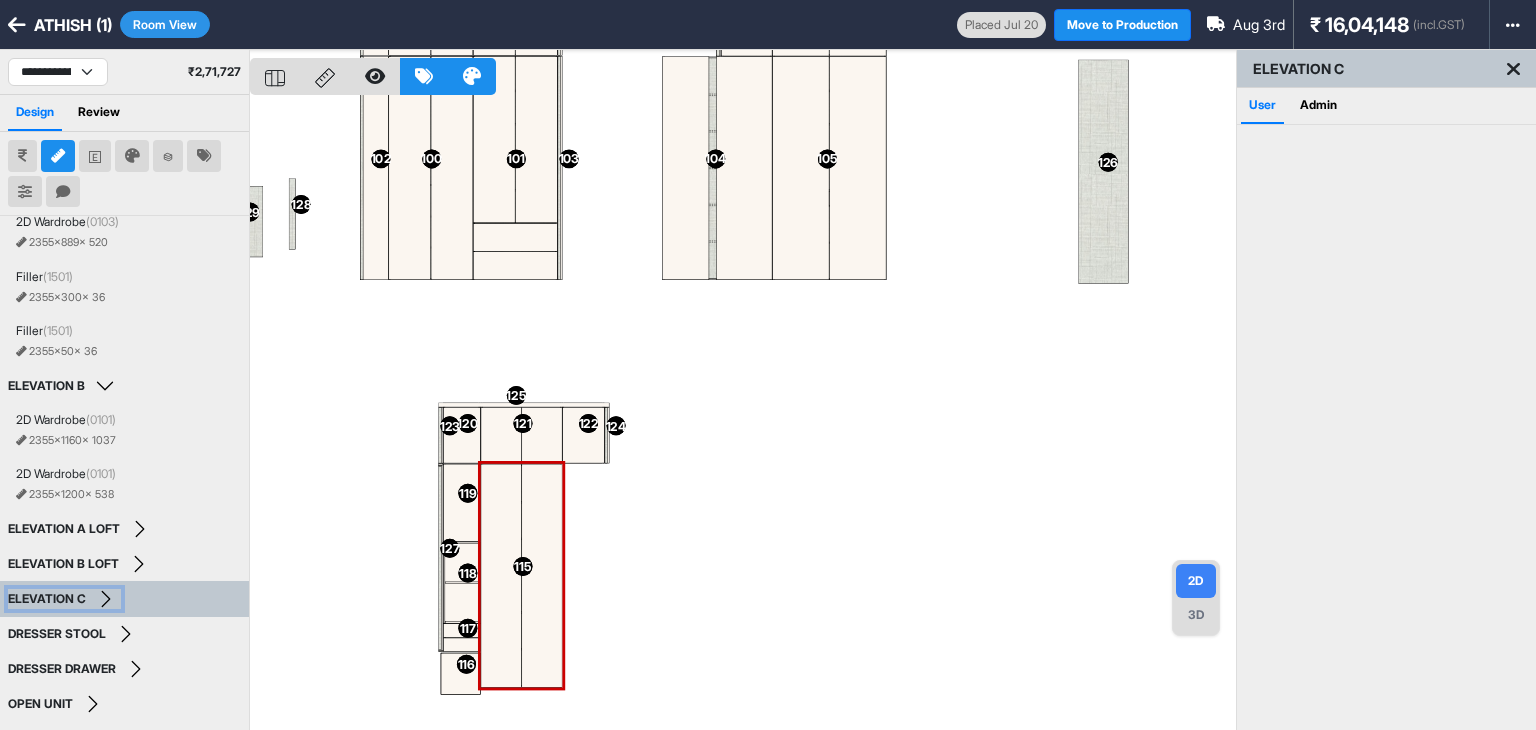 click on "ELEVATION C" at bounding box center [64, 599] 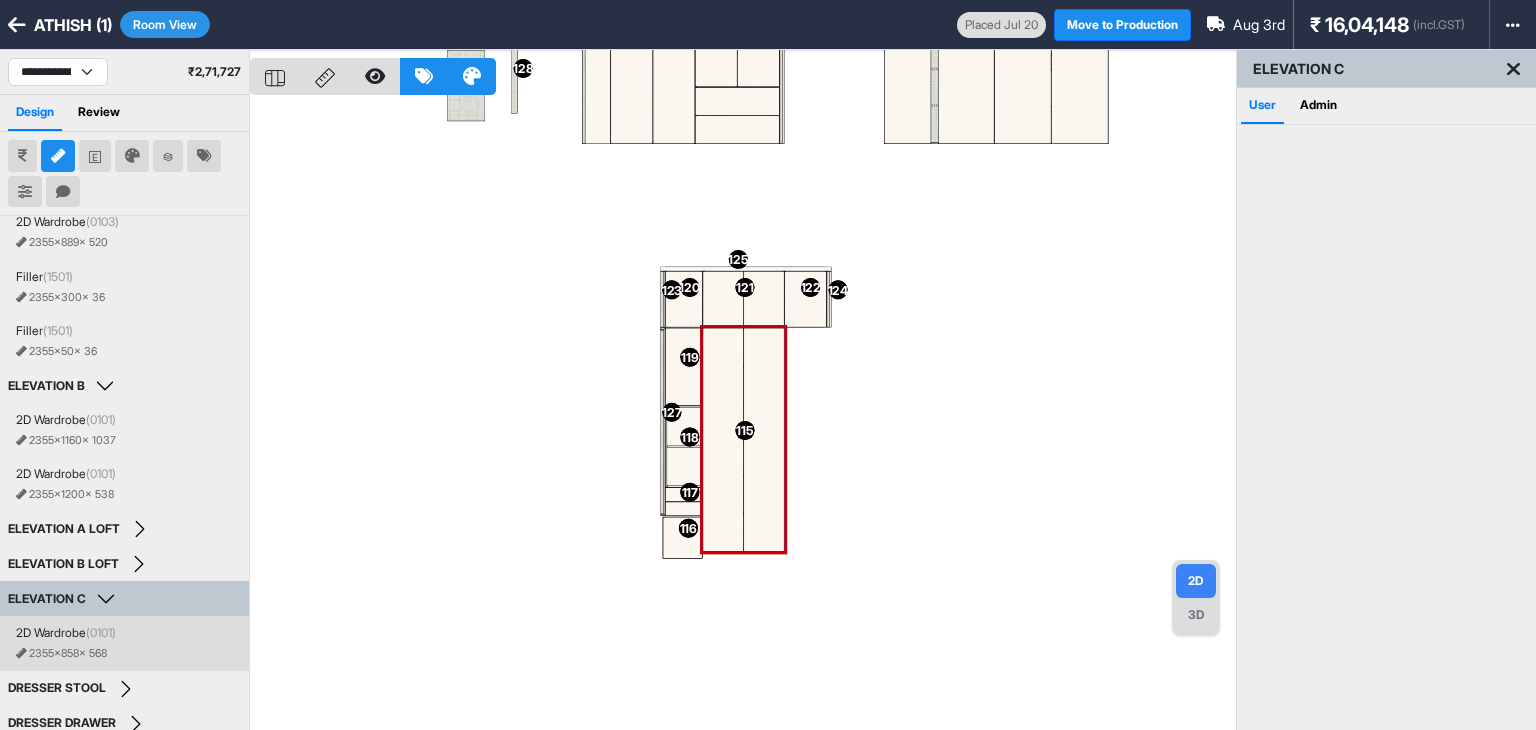click on "2D Wardrobe  (0101)" at bounding box center (128, 633) 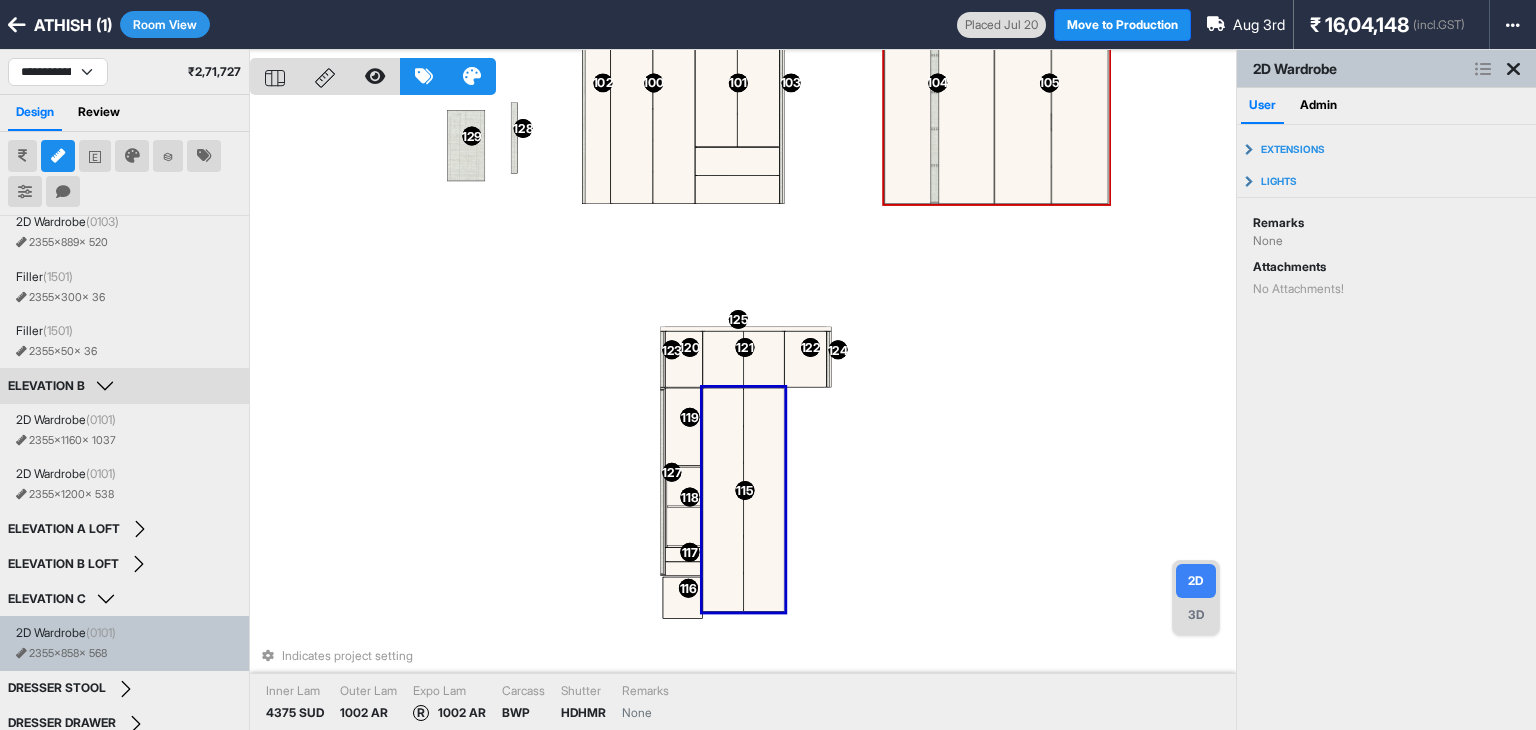 click at bounding box center [1022, 93] 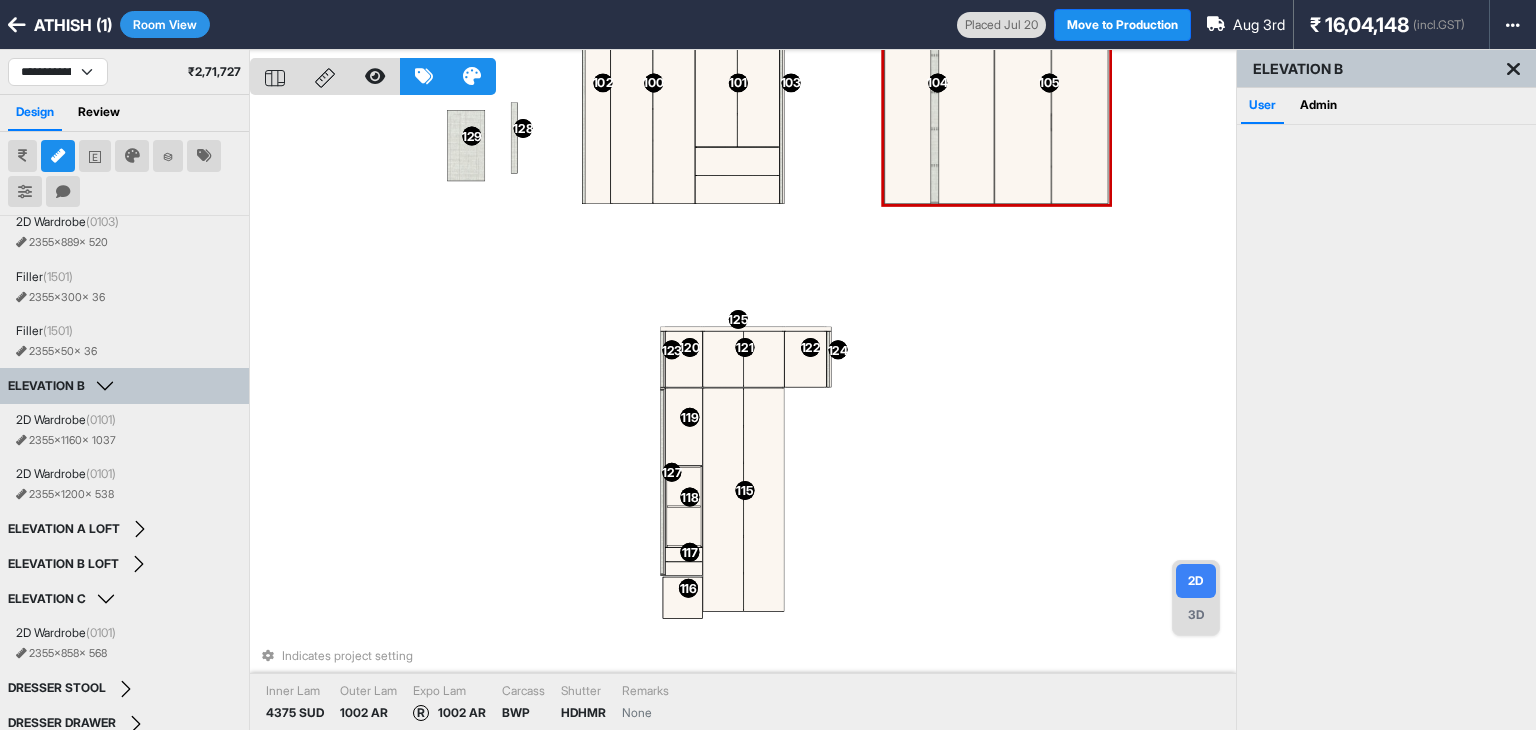click at bounding box center [1022, 93] 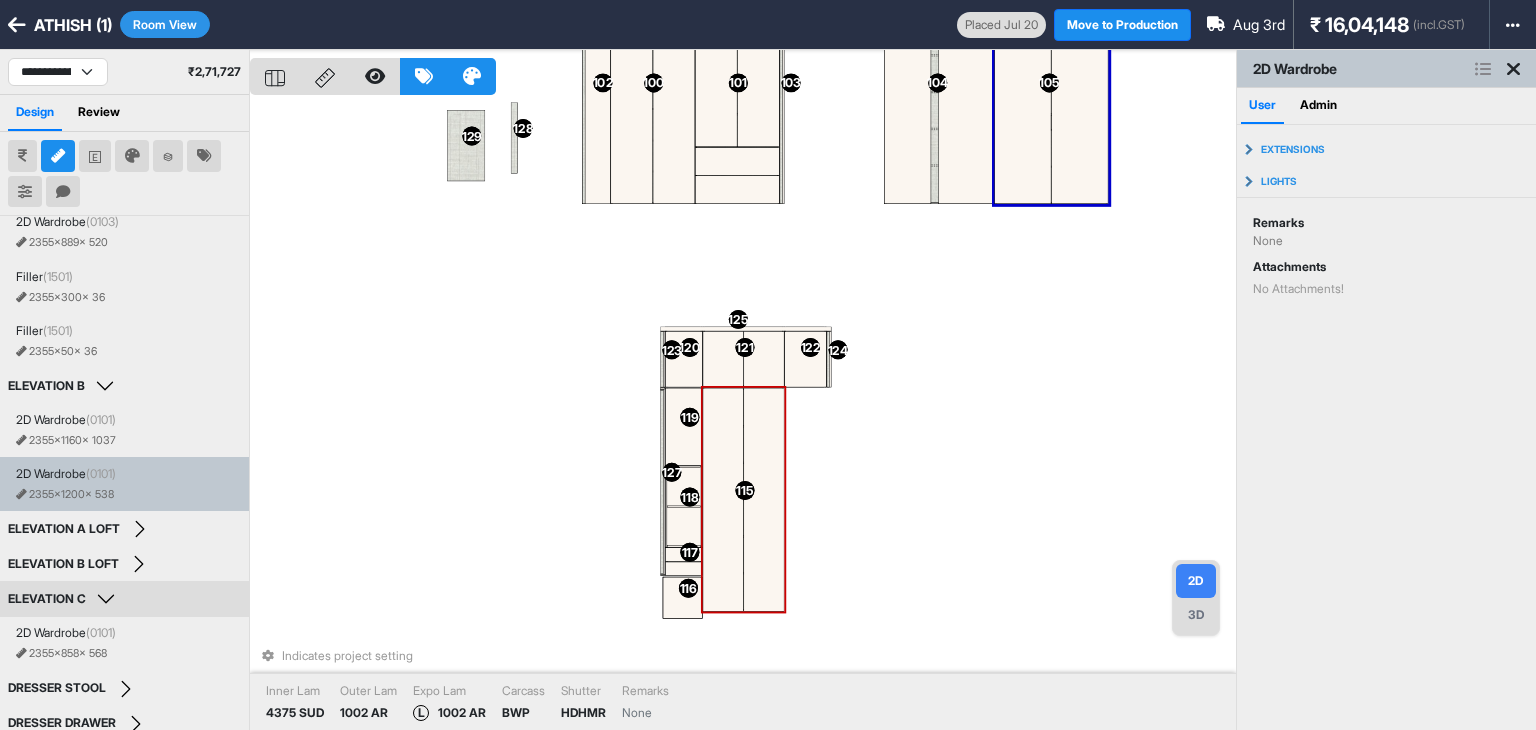 click at bounding box center [763, 500] 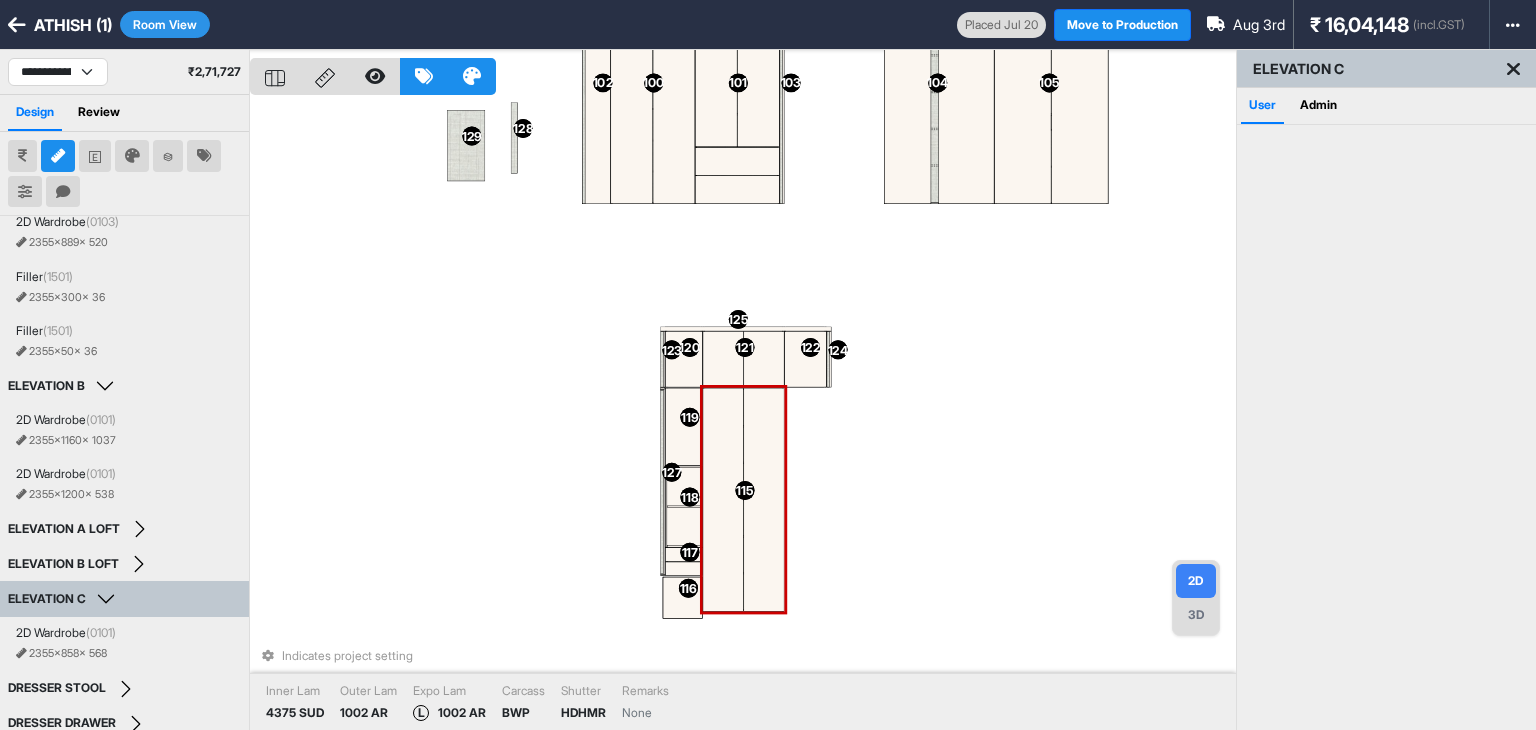 click at bounding box center [763, 500] 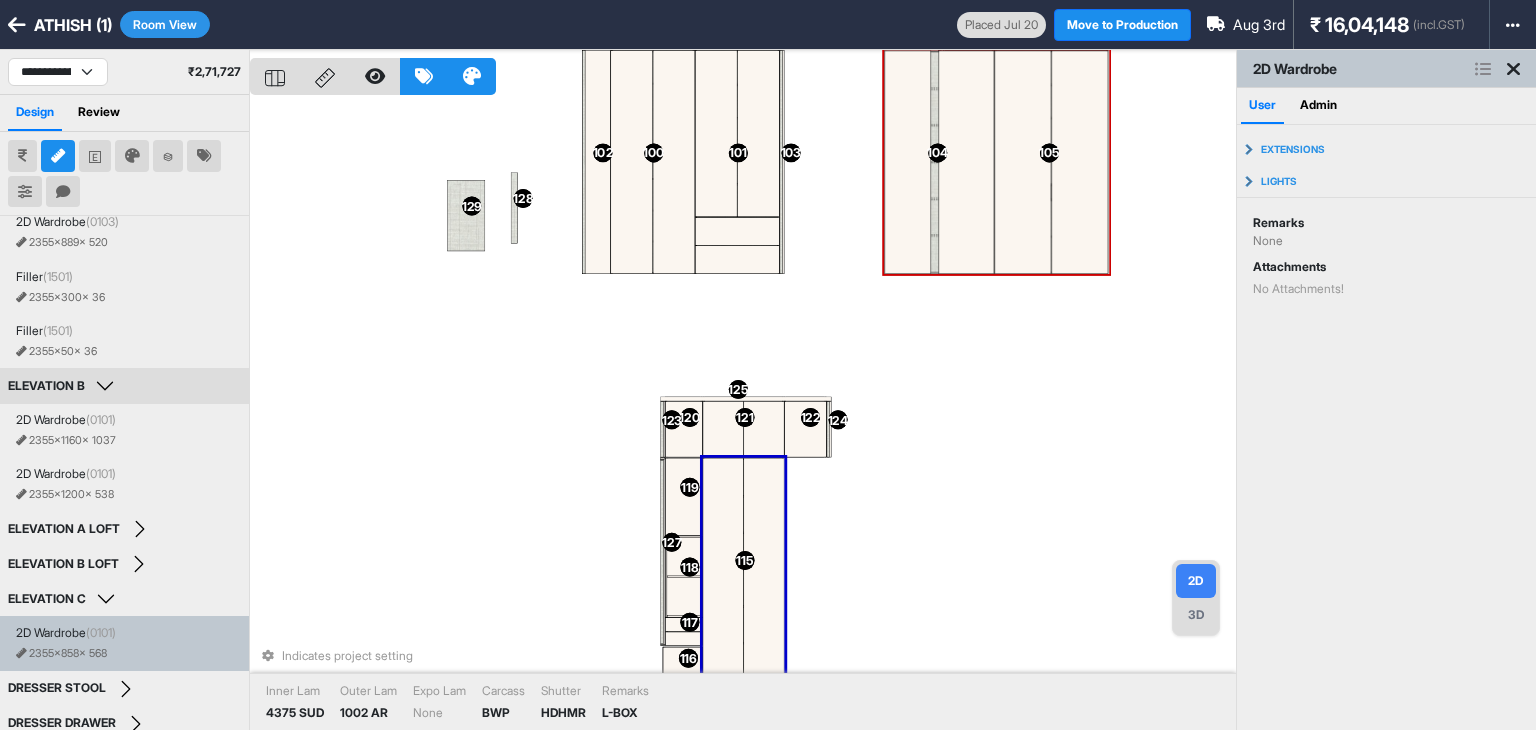 drag, startPoint x: 762, startPoint y: 430, endPoint x: 986, endPoint y: 193, distance: 326.1058 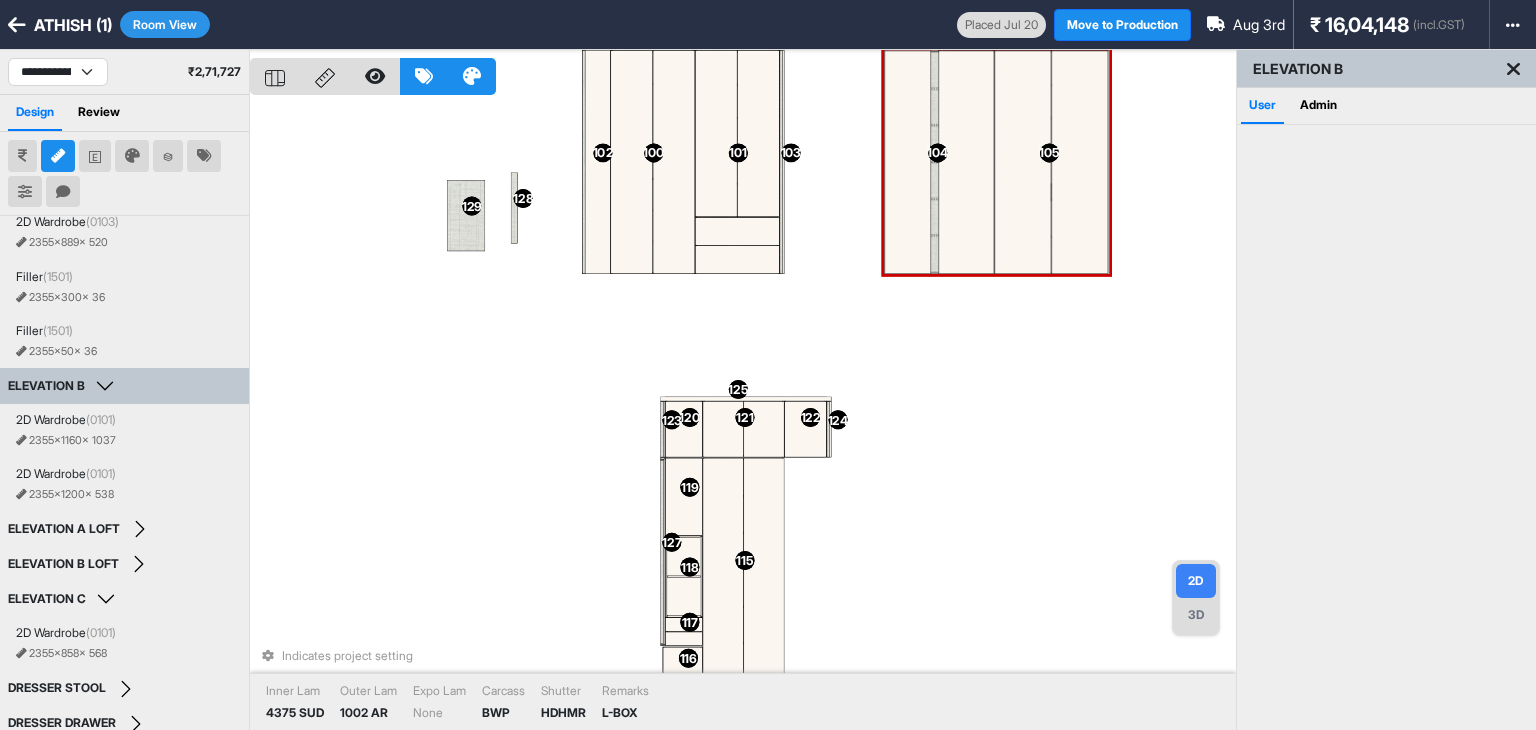 click at bounding box center (966, 163) 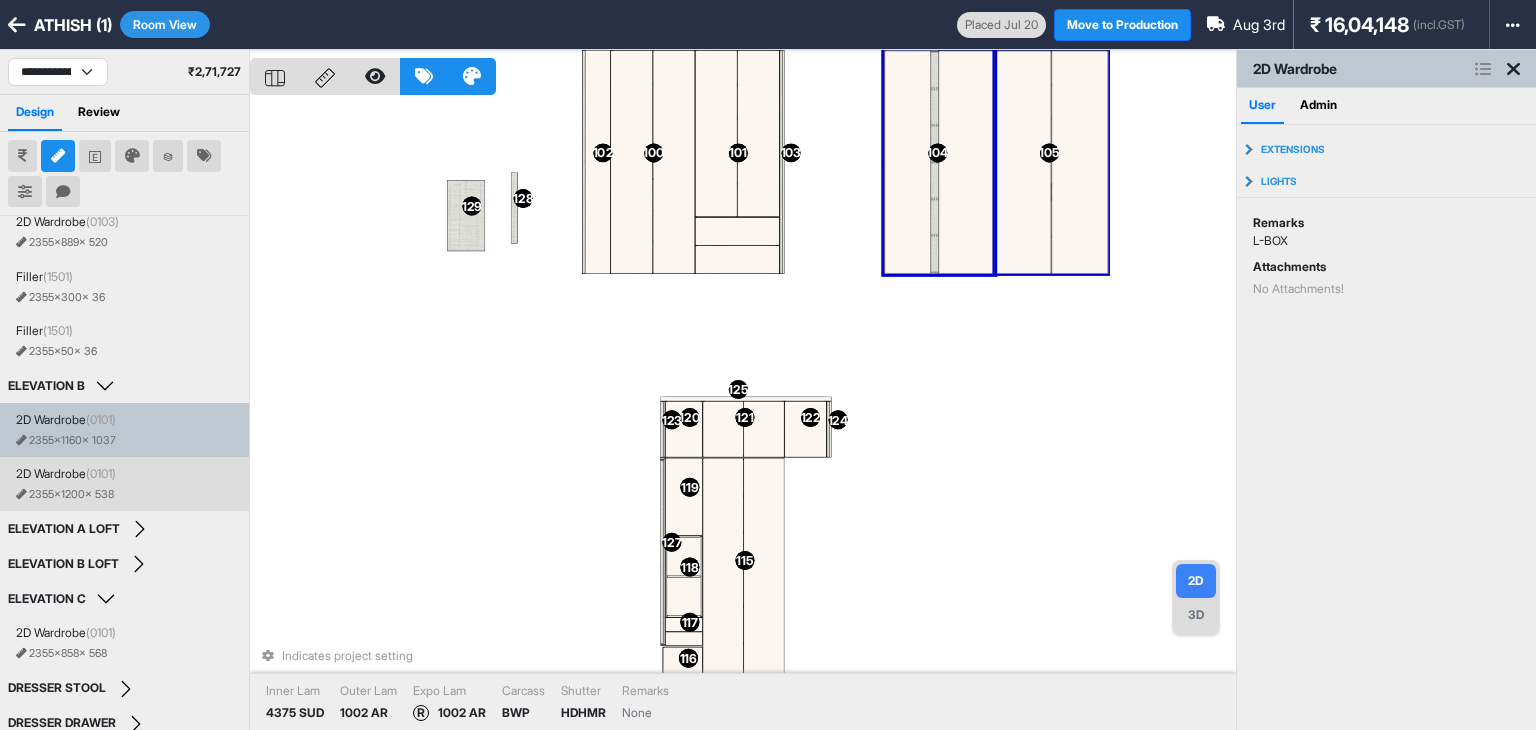 click at bounding box center [1079, 163] 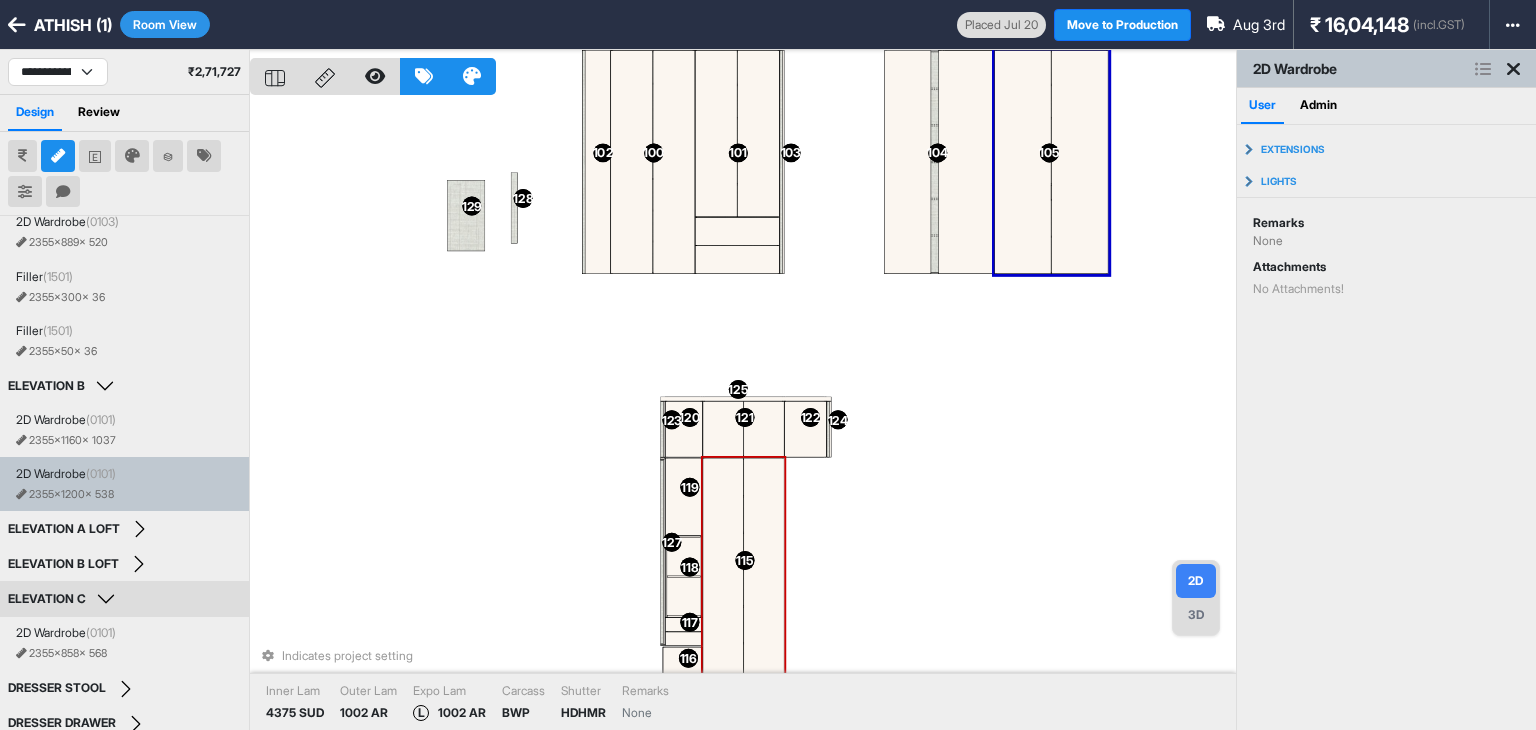click at bounding box center (763, 570) 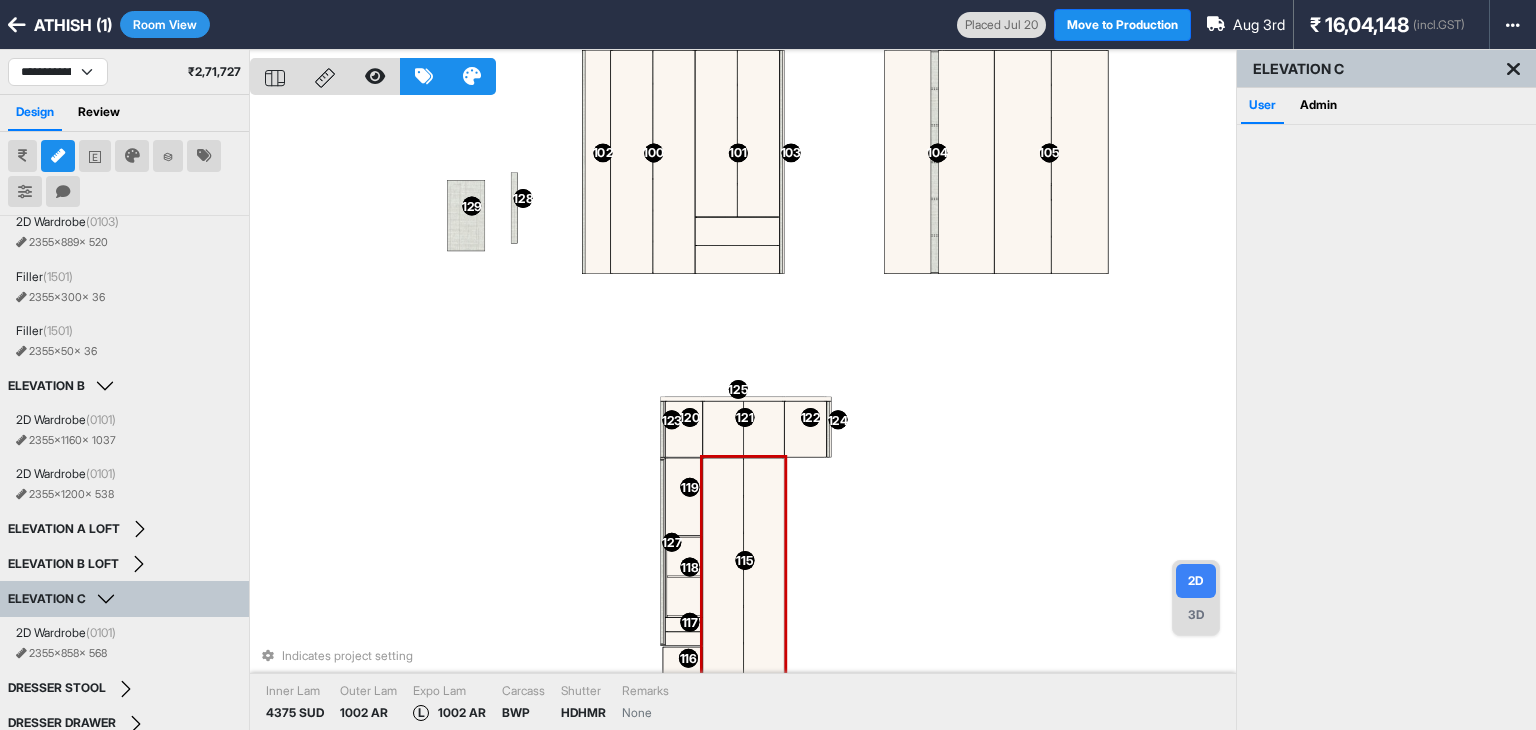 click at bounding box center (763, 570) 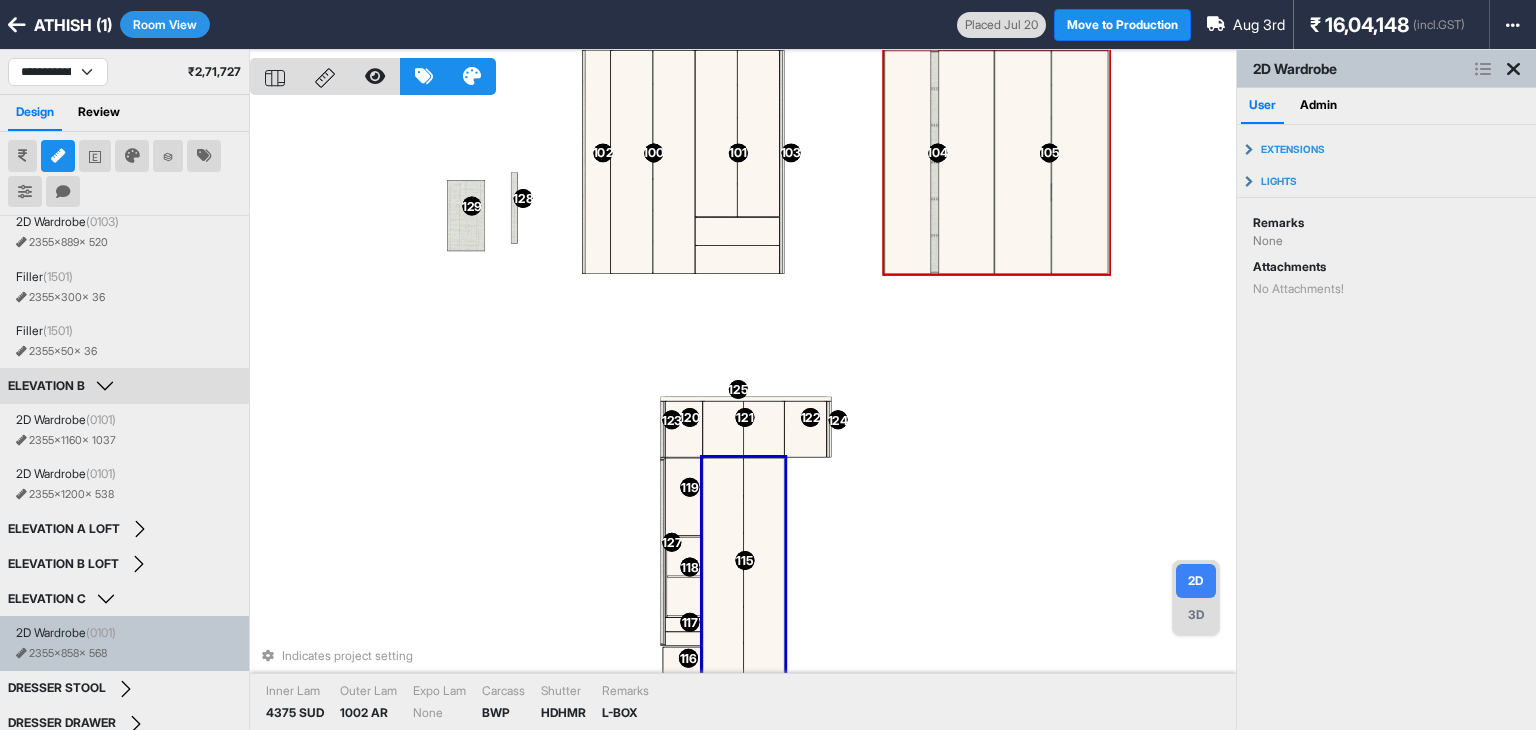 click at bounding box center (966, 163) 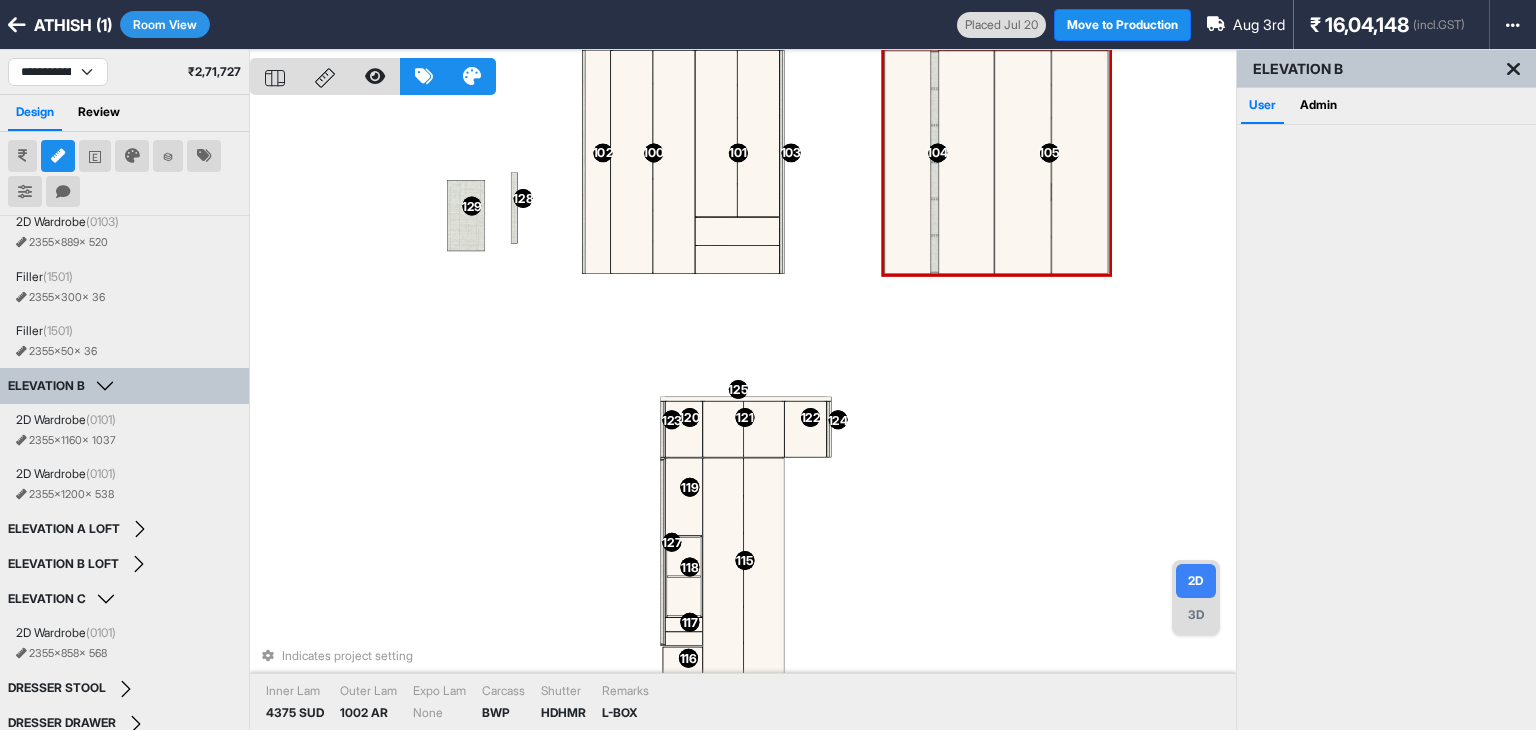 click at bounding box center (966, 163) 